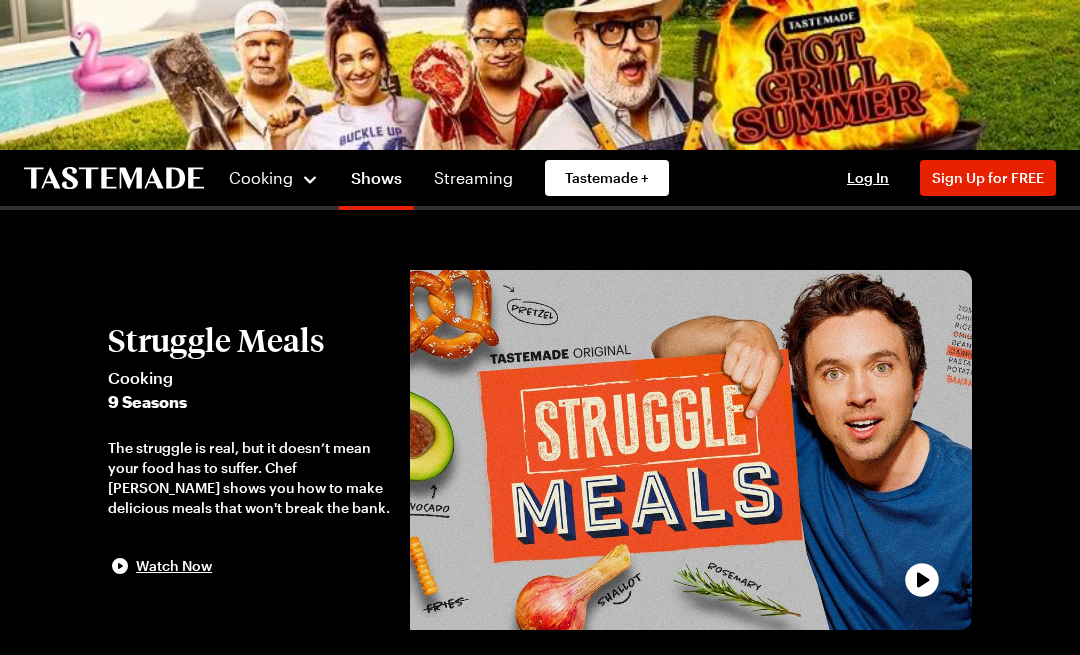 scroll, scrollTop: 0, scrollLeft: 0, axis: both 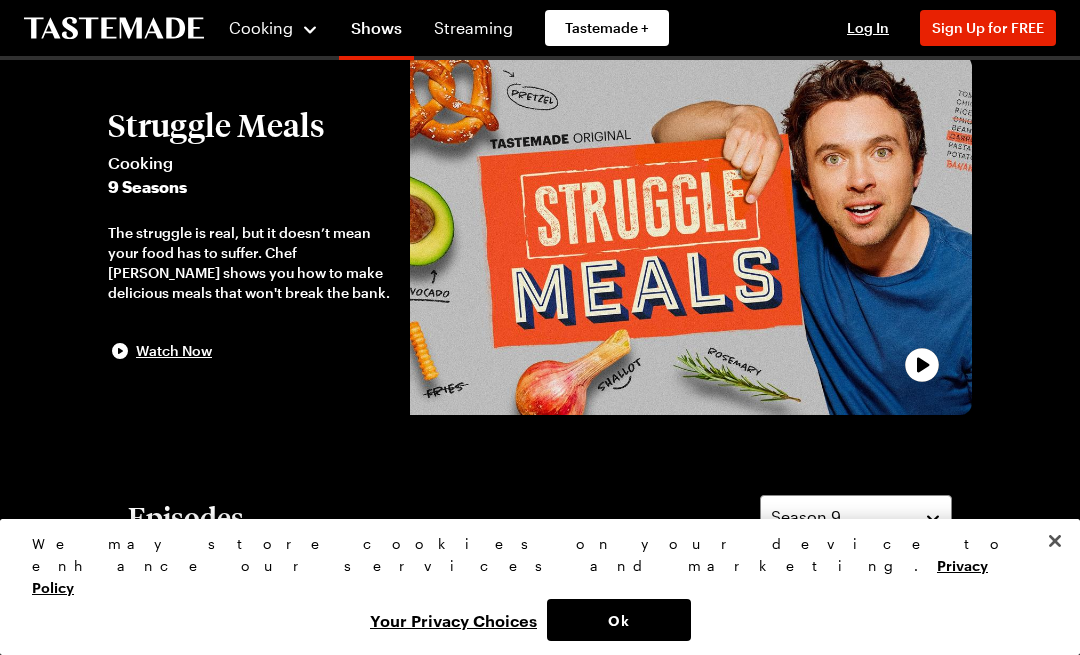 click on "Watch Now" at bounding box center [160, 351] 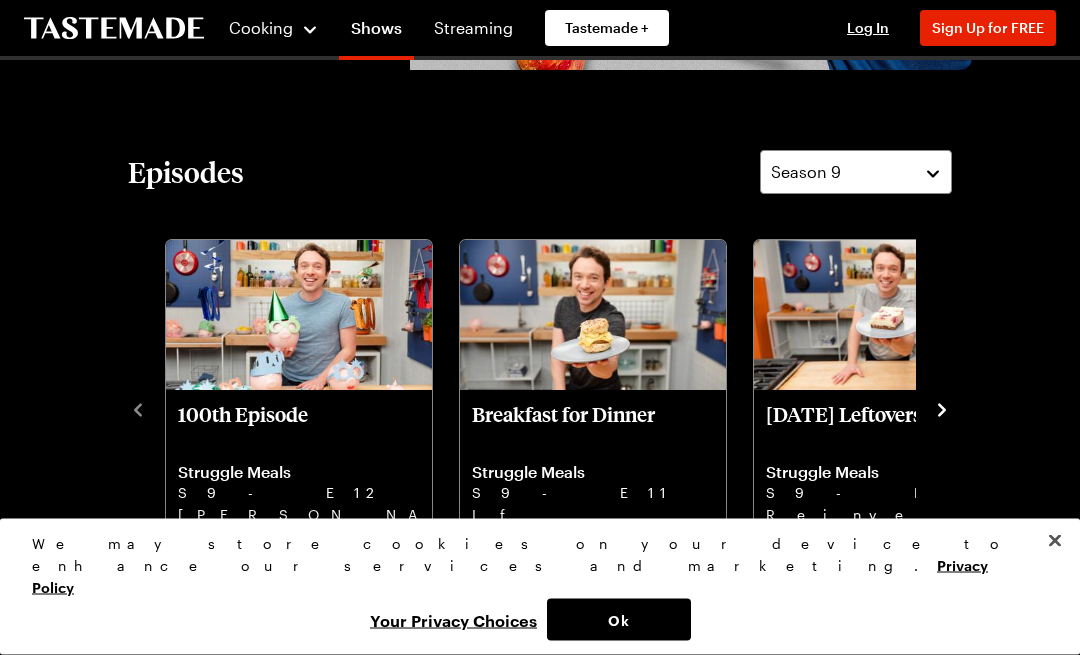 scroll, scrollTop: 588, scrollLeft: 0, axis: vertical 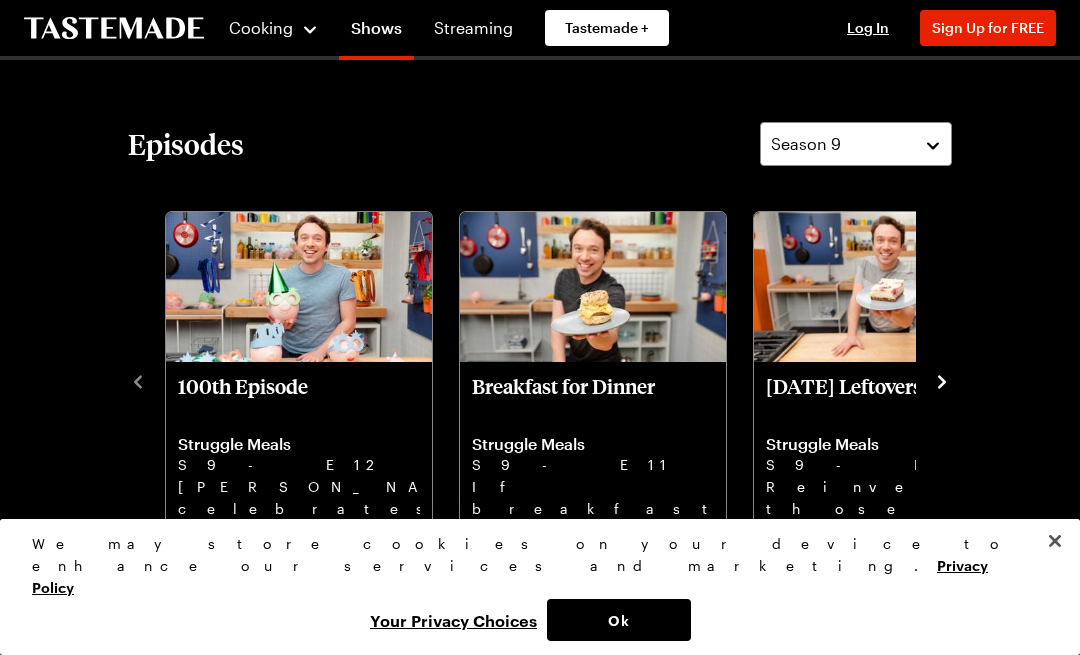 click on "Reinvent those endless [DATE] leftovers with revamped dishes the family will love." at bounding box center [887, 508] 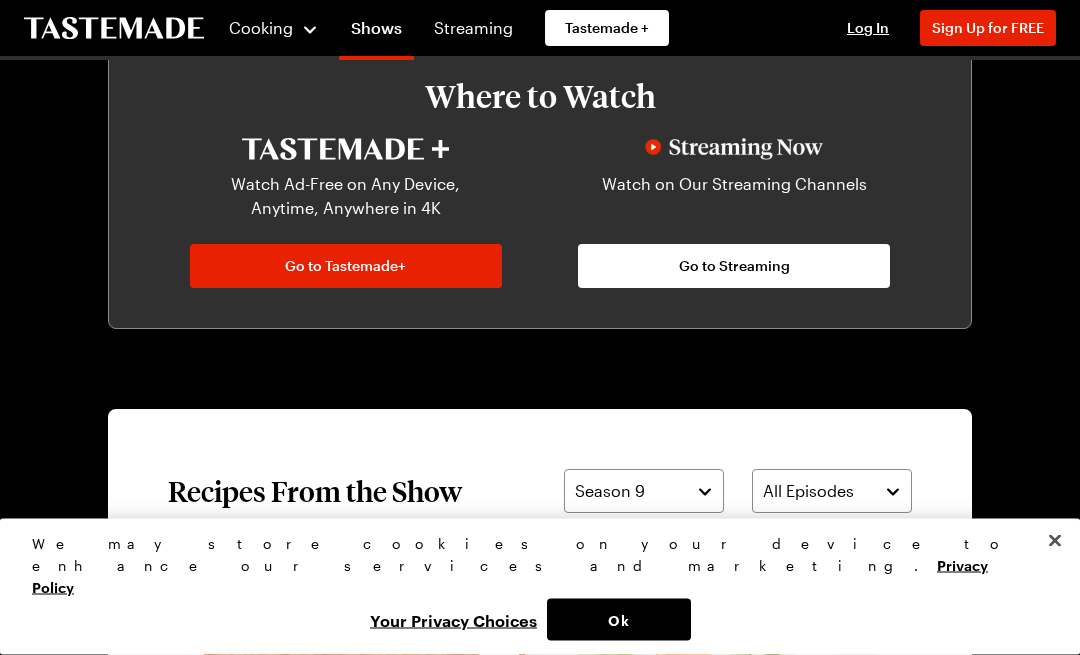 scroll, scrollTop: 1185, scrollLeft: 0, axis: vertical 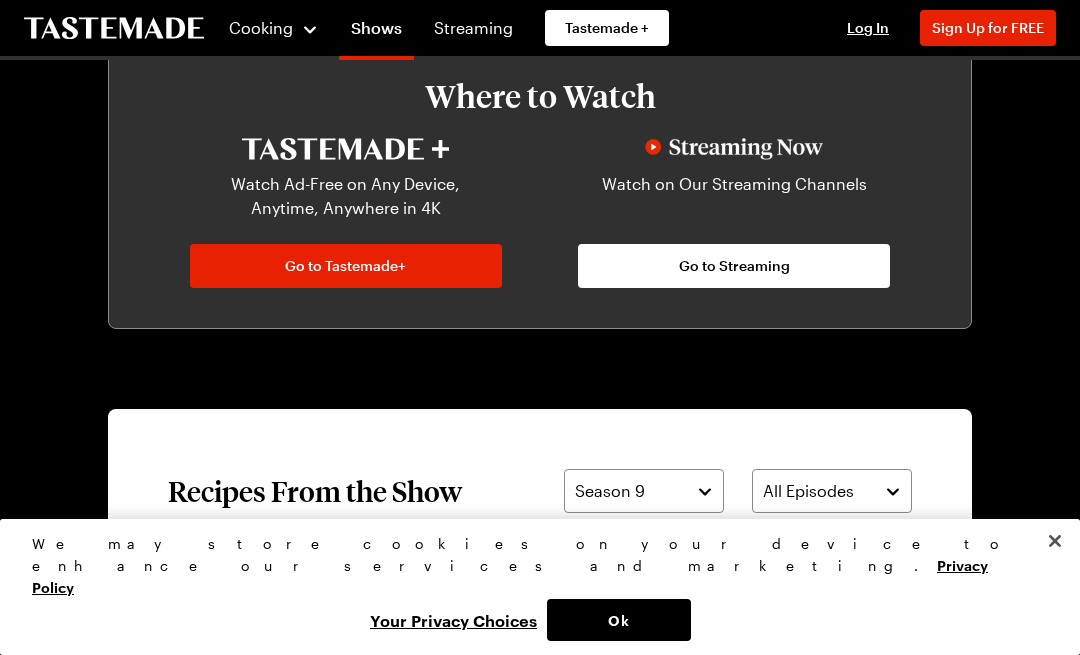 click on "Go to Streaming" at bounding box center (734, 266) 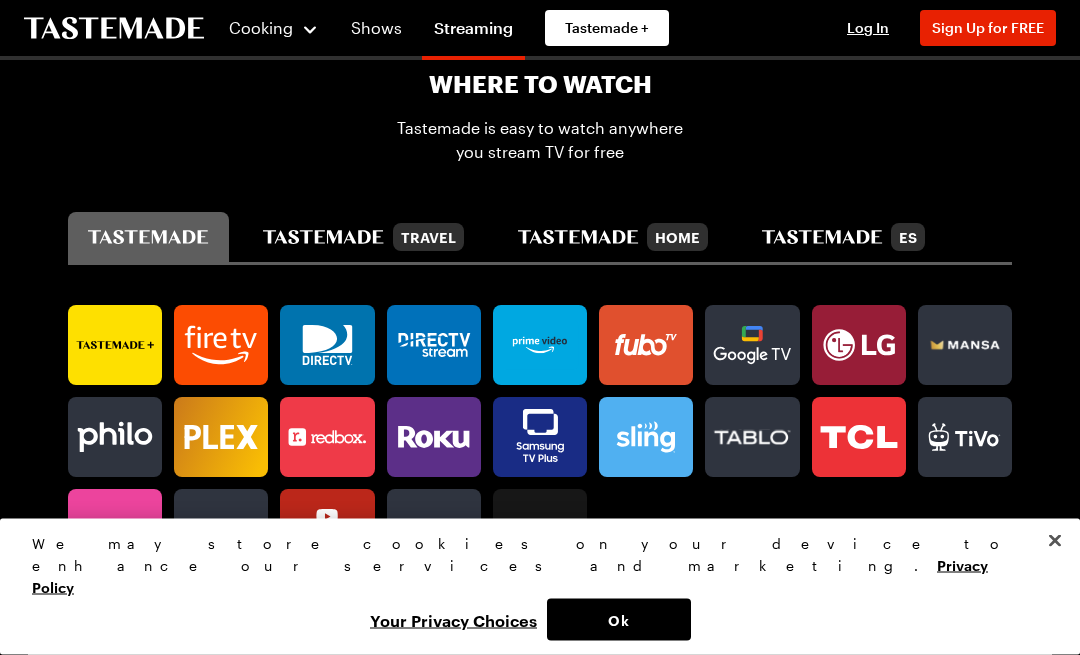 scroll, scrollTop: 1150, scrollLeft: 0, axis: vertical 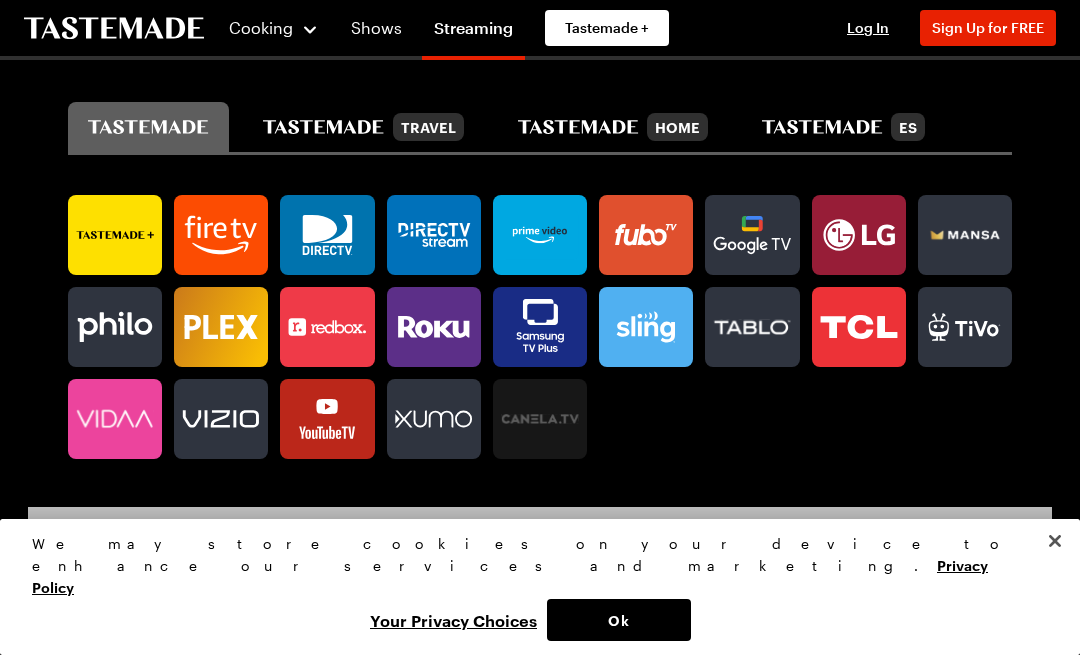 click 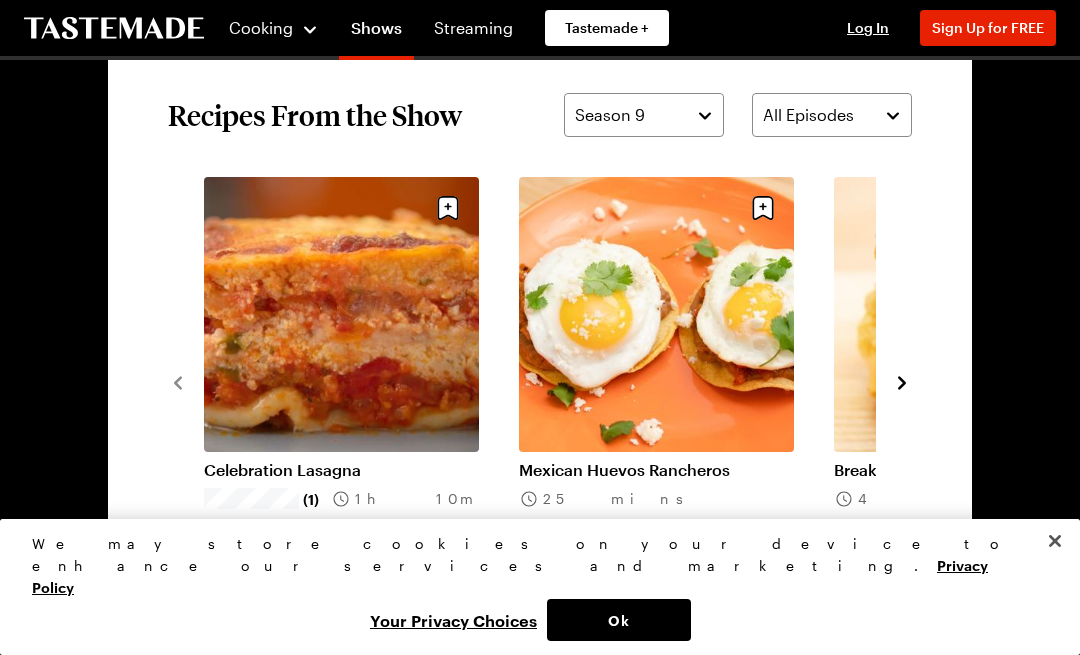 scroll, scrollTop: 1409, scrollLeft: 0, axis: vertical 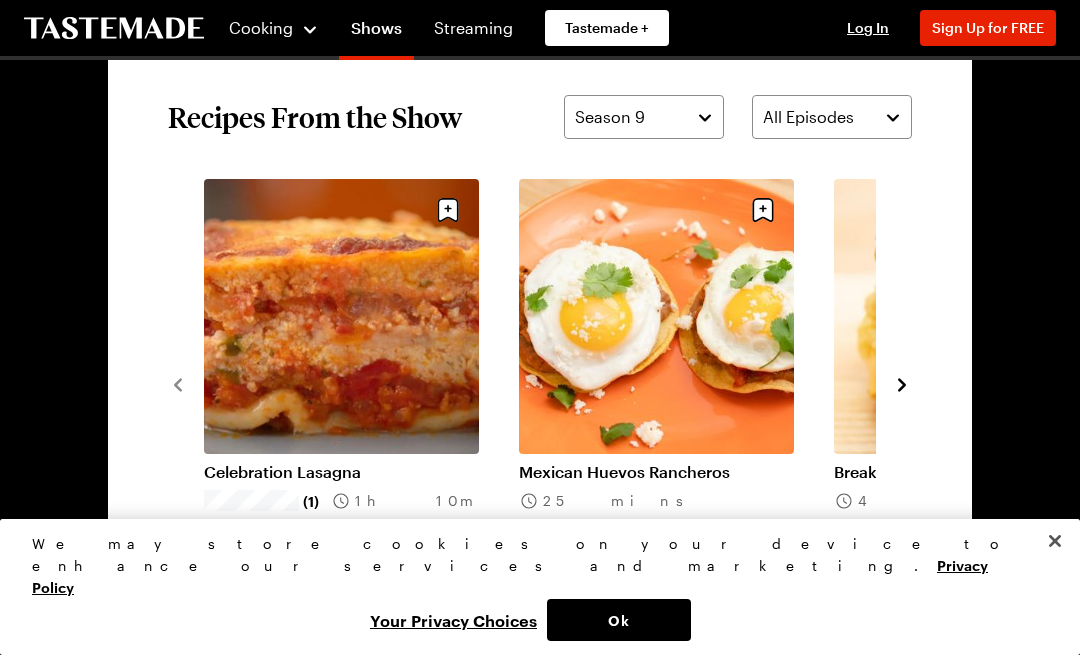 click on "Celebration Lasagna" at bounding box center (341, 472) 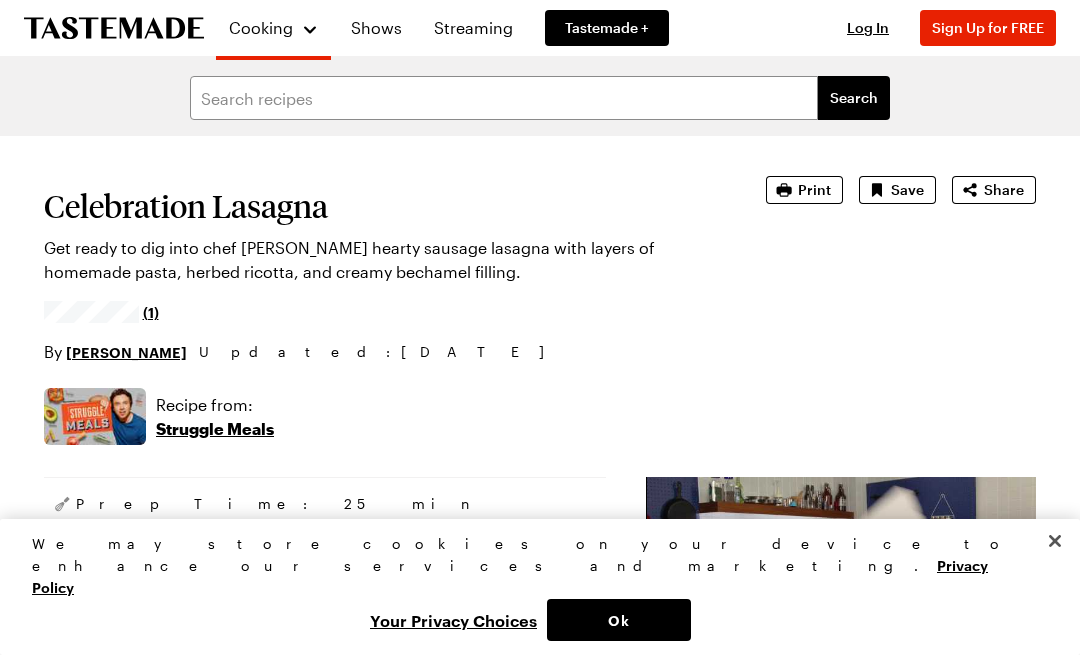 scroll, scrollTop: 0, scrollLeft: 0, axis: both 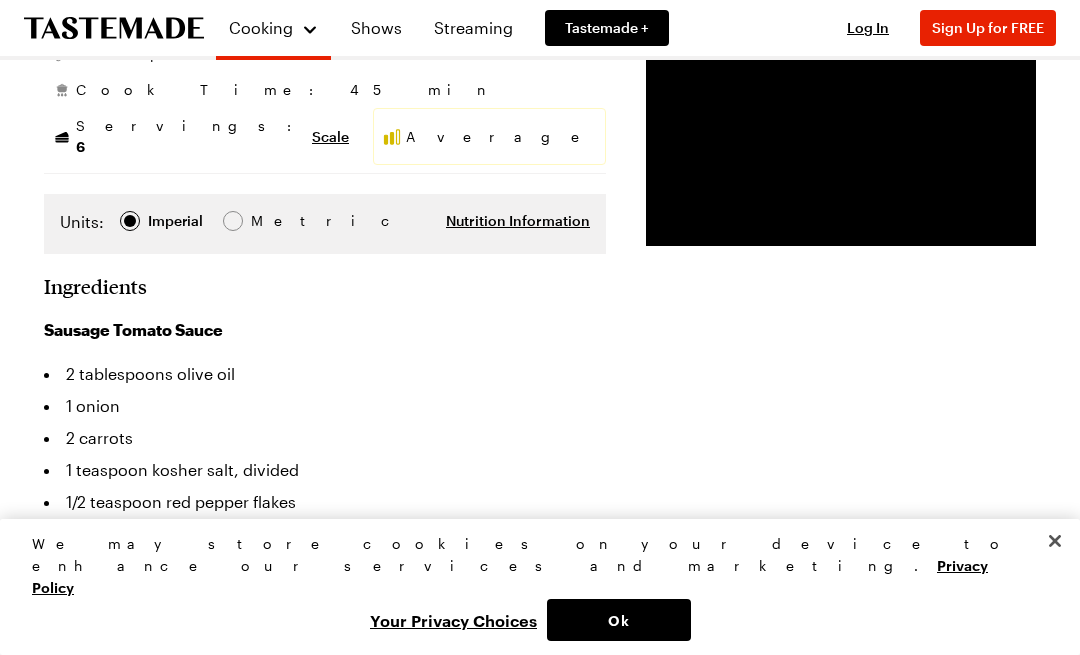 click on "Search Celebration Lasagna Get ready to dig into chef [PERSON_NAME] hearty sausage lasagna with layers of homemade pasta, herbed ricotta, and creamy bechamel filling. (1) By [PERSON_NAME] Updated :  [DATE] Print Save Share Recipe from: Struggle Meals Prep Time: 25 min Cook Time: 45 min Servings:   6 Scale Average Units: Imperial Imperial Metric Metric Nutrition Information Ingredients Sausage Tomato Sauce 2 tablespoons olive oil 1 onion 2 carrots 1 teaspoon kosher salt, divided 1/2 teaspoon red pepper flakes 1 pound bulk Italian sausage 2 cloves garlic 1/2 cup dry white wine 28 ounces crushed tomatoes 2 tablespoons fresh oregano Pasta Dough 3 1/2 cups all-purpose flour, divided 5 large eggs 2 tablespoons olive oil 1/2 teaspoon salt Ricotta Mixture 2 cups whole milk ricotta 2 cloves garlic 2 tablespoons fresh parsley 1 teaspoon salt 2 ounces parmesan cheese Bechamel 4 tablespoons butter 4 tablespoons flour 3 cups milk 1 teaspoon salt 1/2 teaspoon freshly grated nutmeg 2 ounces parmesan cheese Bechamel" at bounding box center [540, 1506] 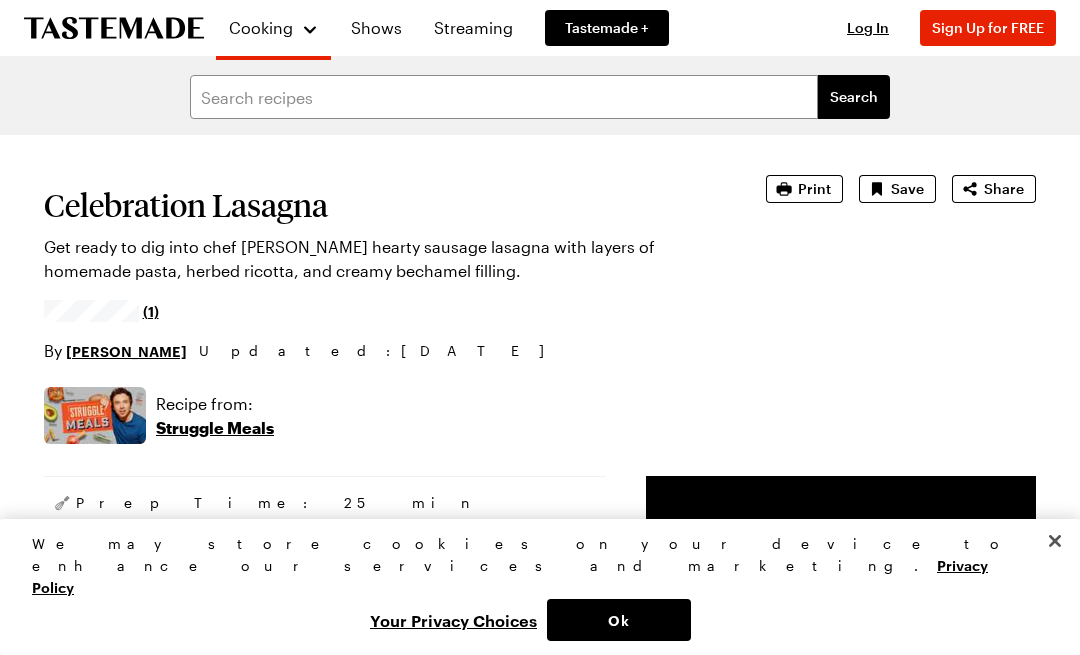 scroll, scrollTop: 0, scrollLeft: 0, axis: both 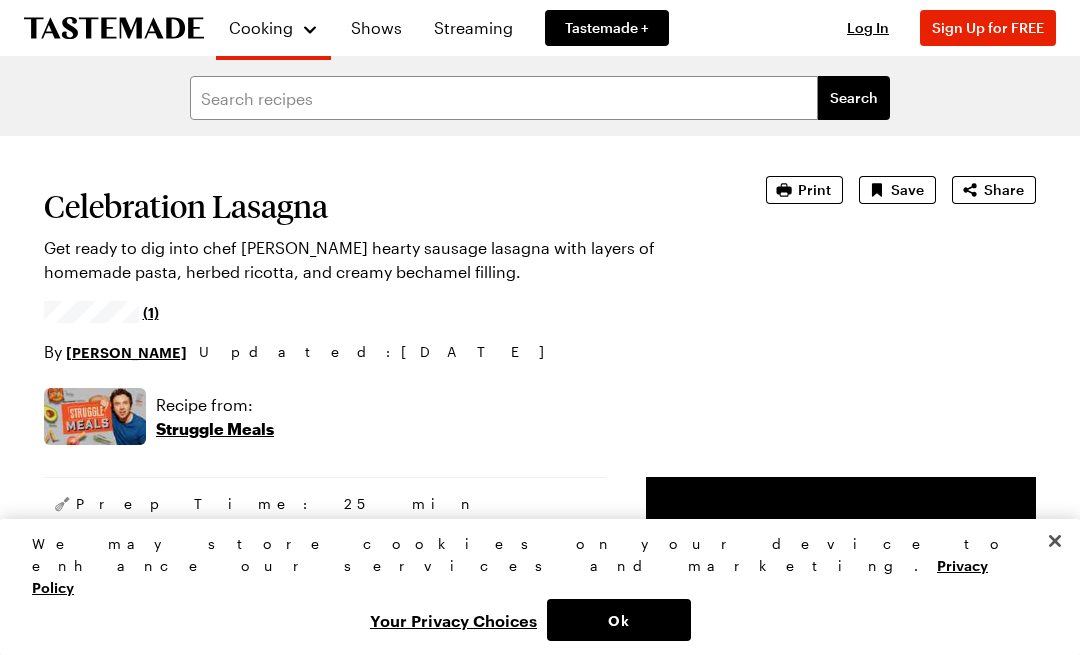 click on "Get ready to dig into chef [PERSON_NAME] hearty sausage lasagna with layers of homemade pasta, herbed ricotta, and creamy bechamel filling." at bounding box center (377, 260) 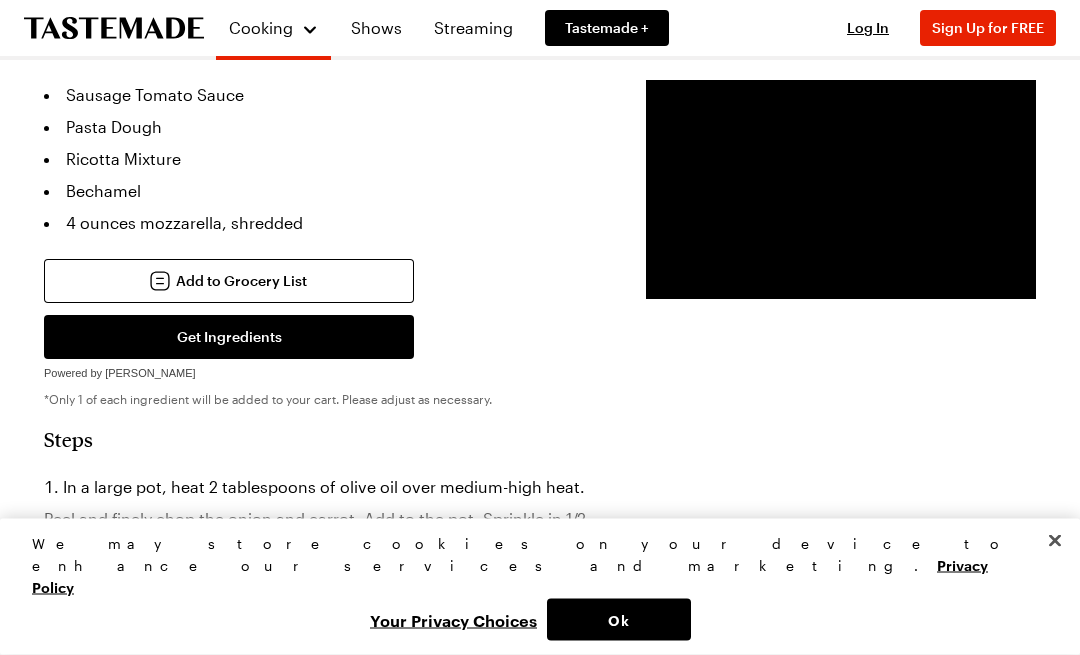 scroll, scrollTop: 1818, scrollLeft: 0, axis: vertical 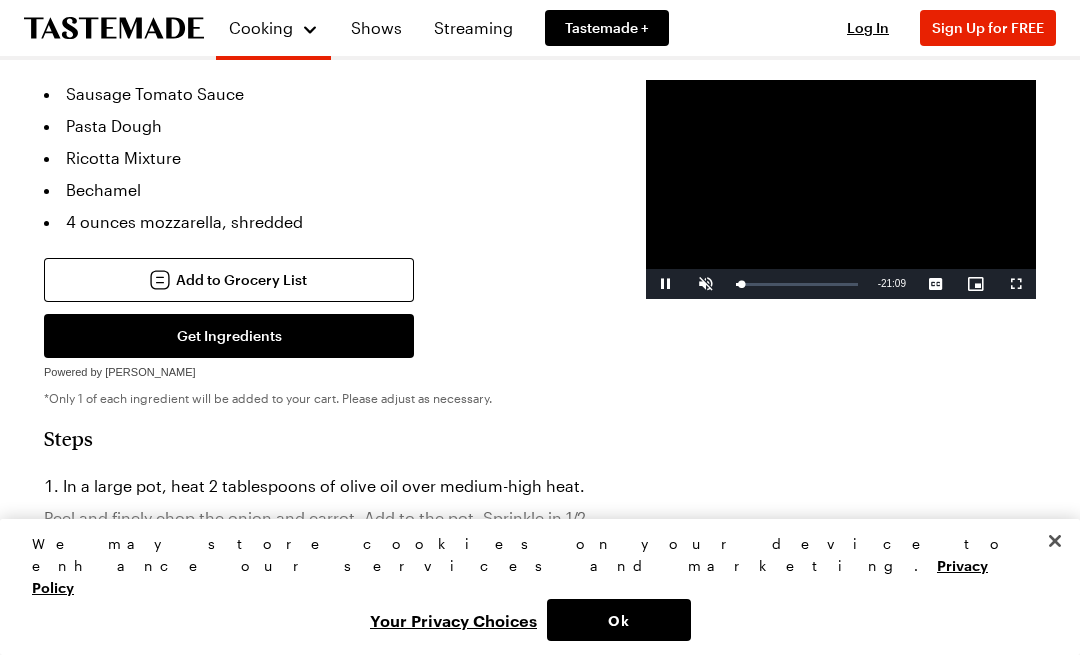 click on "Prep Time: 25 min Cook Time: 45 min Servings:   6 Scale Average Units: Imperial Imperial Metric Metric Nutrition Information Ingredients Sausage Tomato Sauce 2 tablespoons olive oil 1 onion 2 carrots 1 teaspoon kosher salt, divided 1/2 teaspoon red pepper flakes 1 pound bulk Italian sausage 2 cloves garlic 1/2 cup dry white wine 28 ounces crushed tomatoes 2 tablespoons fresh oregano Pasta Dough 3 1/2 cups all-purpose flour, divided 5 large eggs 2 tablespoons olive oil 1/2 teaspoon salt Ricotta Mixture 2 cups whole milk ricotta 2 cloves garlic 2 tablespoons fresh parsley 1 teaspoon salt 2 ounces parmesan cheese Bechamel 4 tablespoons butter 4 tablespoons flour 3 cups milk 1 teaspoon salt 1/2 teaspoon freshly grated nutmeg 2 ounces parmesan cheese Lasagna Assembly Sausage Tomato Sauce Pasta Dough Ricotta Mixture Bechamel 4 ounces mozzarella, shredded Add to Grocery List Get Ingredients
Powered by Chicory
Steps Keep reading Get access to the full recipe and  12,000" at bounding box center (540, 36) 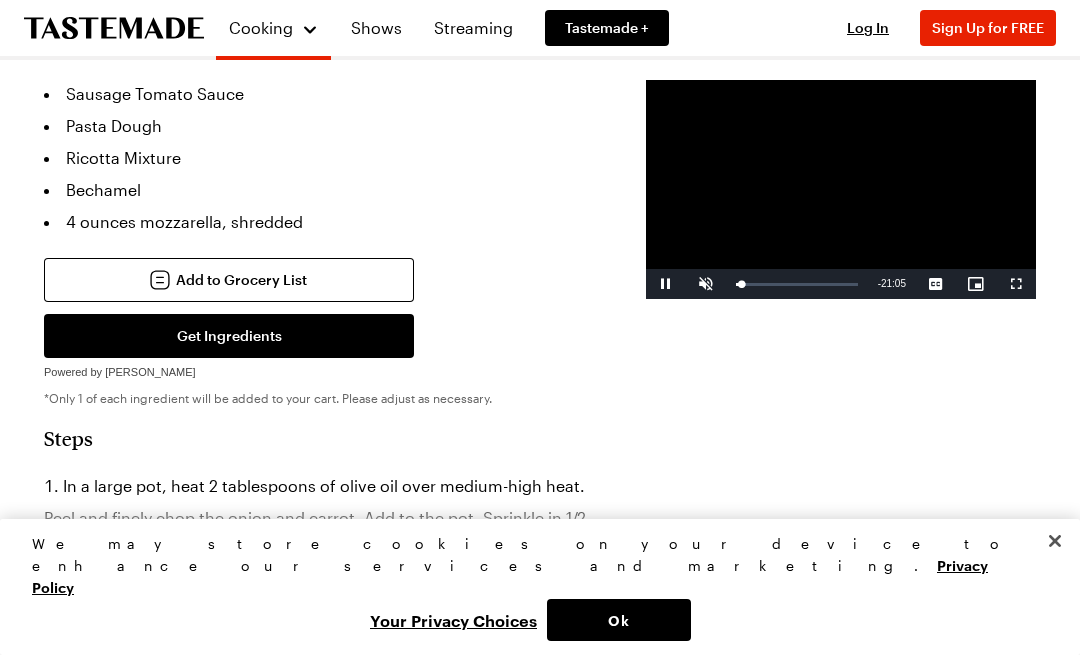 click at bounding box center (706, 284) 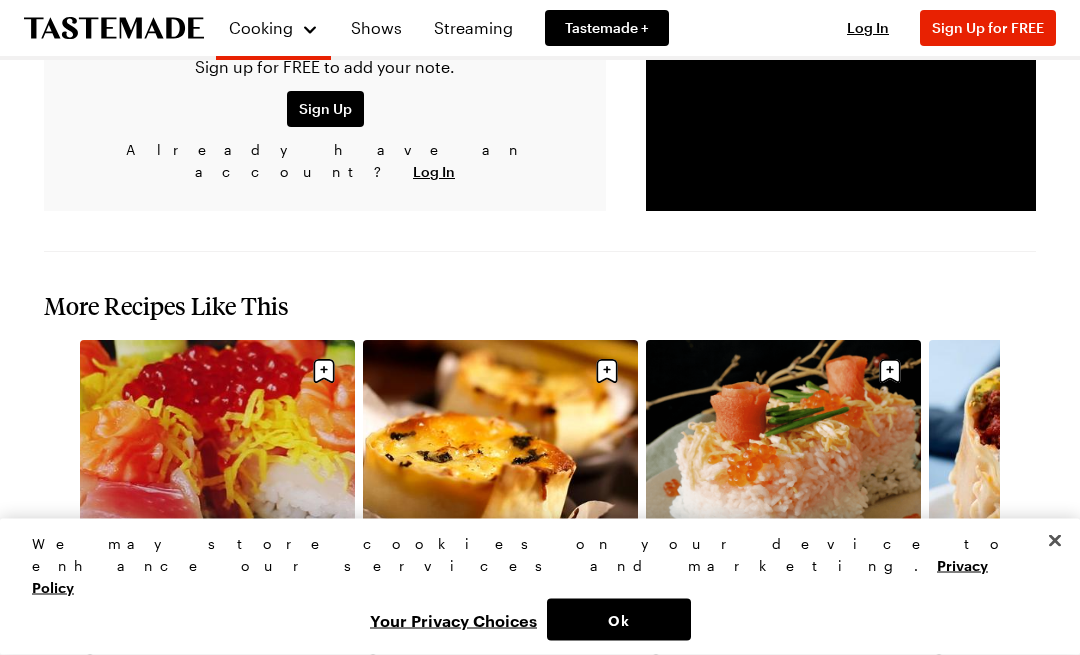 scroll, scrollTop: 3026, scrollLeft: 0, axis: vertical 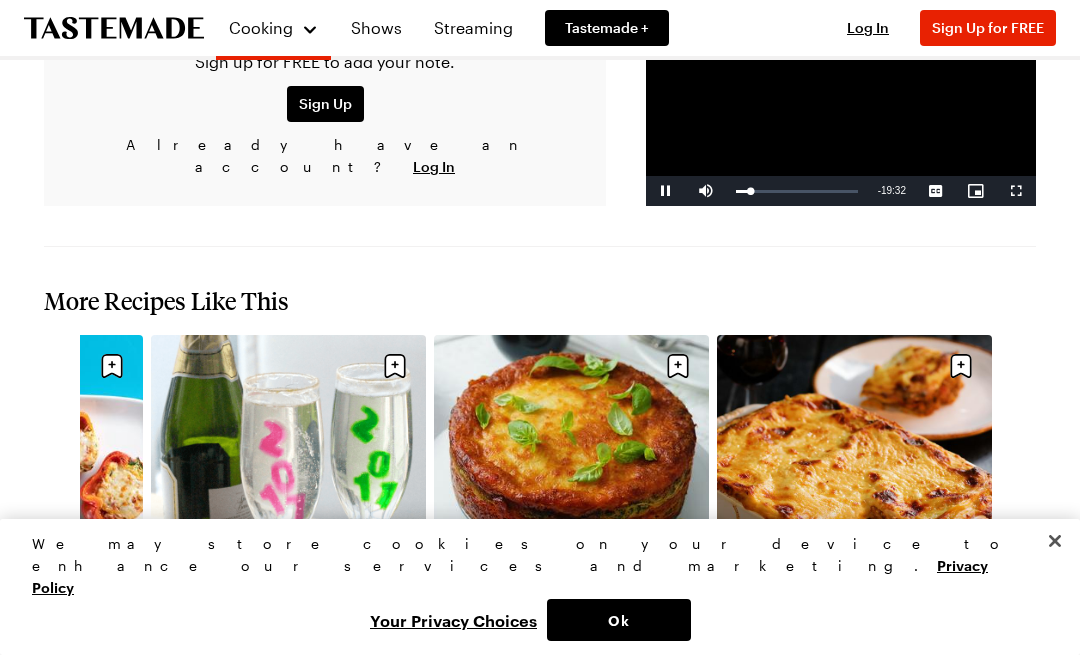 click on "Celebration Lasagna Get ready to dig into chef [PERSON_NAME] hearty sausage lasagna with layers of homemade pasta, herbed ricotta, and creamy bechamel filling. (1) By [PERSON_NAME] Updated :  [DATE] Print Save Share Recipe from: Struggle Meals Prep Time: 25 min Cook Time: 45 min Servings:   6 Scale Average Units: Imperial Imperial Metric Metric Nutrition Information Ingredients Sausage Tomato Sauce 2 tablespoons olive oil 1 onion 2 carrots 1 teaspoon kosher salt, divided 1/2 teaspoon red pepper flakes 1 pound bulk Italian sausage 2 cloves garlic 1/2 cup dry white wine 28 ounces crushed tomatoes 2 tablespoons fresh oregano Pasta Dough 3 1/2 cups all-purpose flour, divided 5 large eggs 2 tablespoons olive oil 1/2 teaspoon salt Ricotta Mixture 2 cups whole milk ricotta 2 cloves garlic 2 tablespoons fresh parsley 1 teaspoon salt 2 ounces parmesan cheese Bechamel 4 tablespoons butter 4 tablespoons flour 3 cups milk 1 teaspoon salt 1/2 teaspoon freshly grated nutmeg 2 ounces parmesan cheese Pasta Dough" at bounding box center (540, -1032) 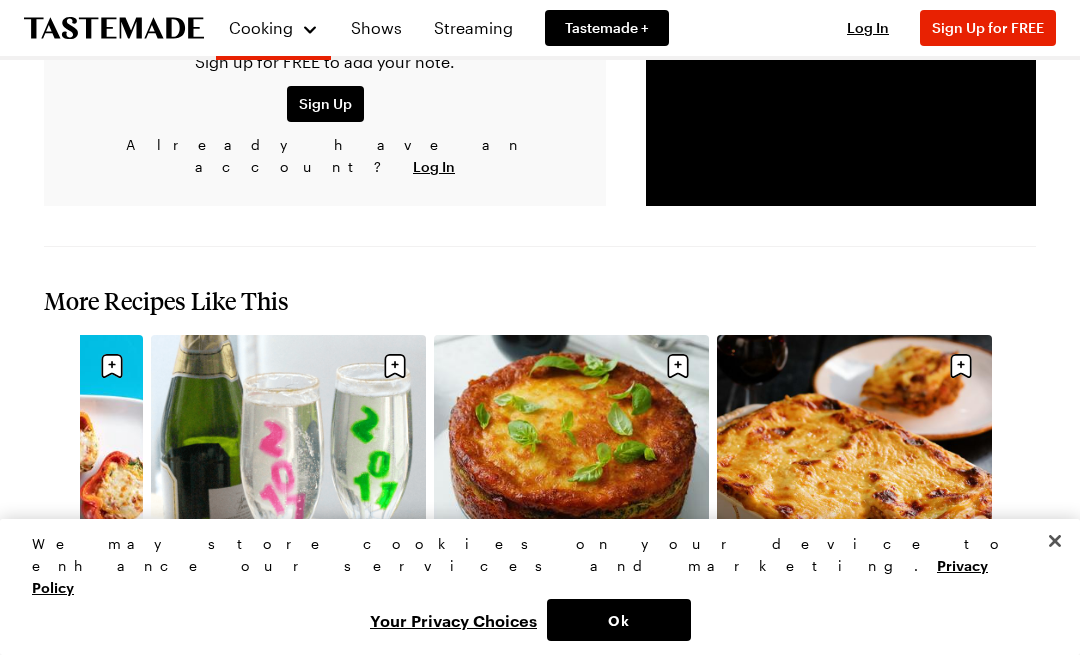 click on "Celebration Sushi Cake 45 mins Lasagna Cups 50 mins Celebration Sushi 15 mins Lasagna Cake 1h 30m Low-Carb Lasagna (1) 1h 30m Celebration Champagne Jelly 3h 40m Crèpe Lasagna 1h 20m Classic Lasagna (1) 4h 30m" at bounding box center [540, 539] 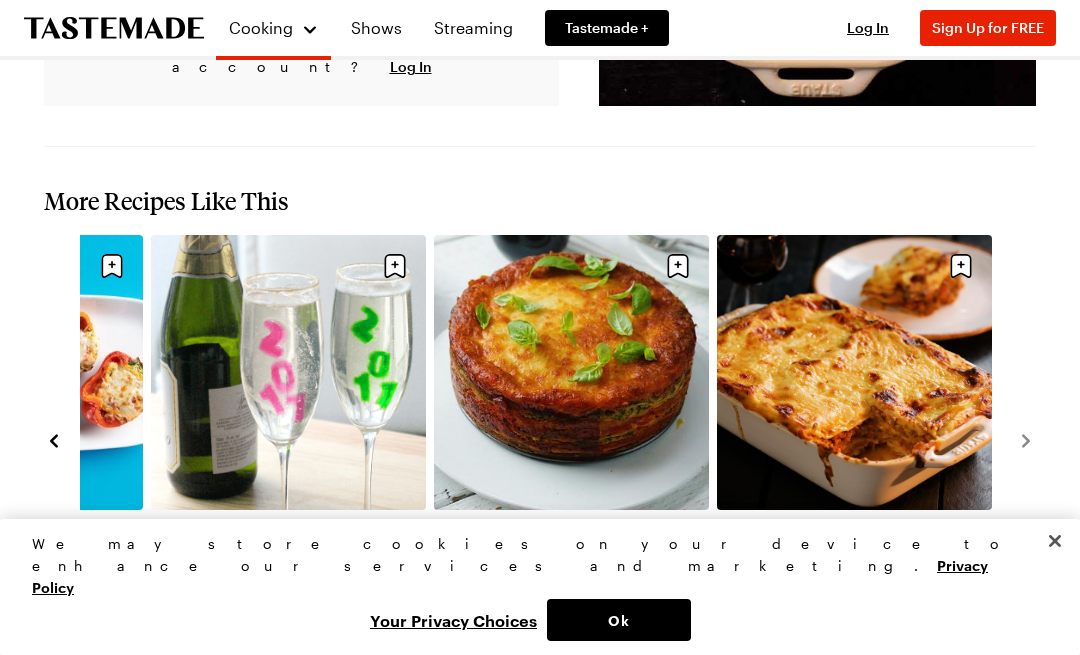 scroll, scrollTop: 0, scrollLeft: 0, axis: both 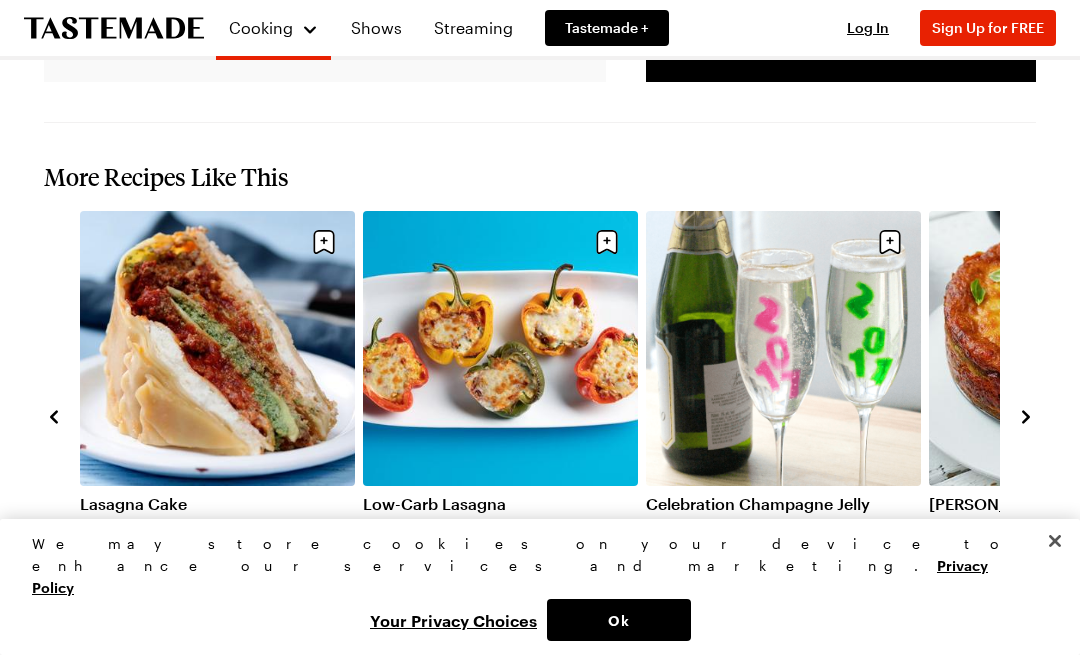 click on "Low-Carb Lasagna" at bounding box center (500, 504) 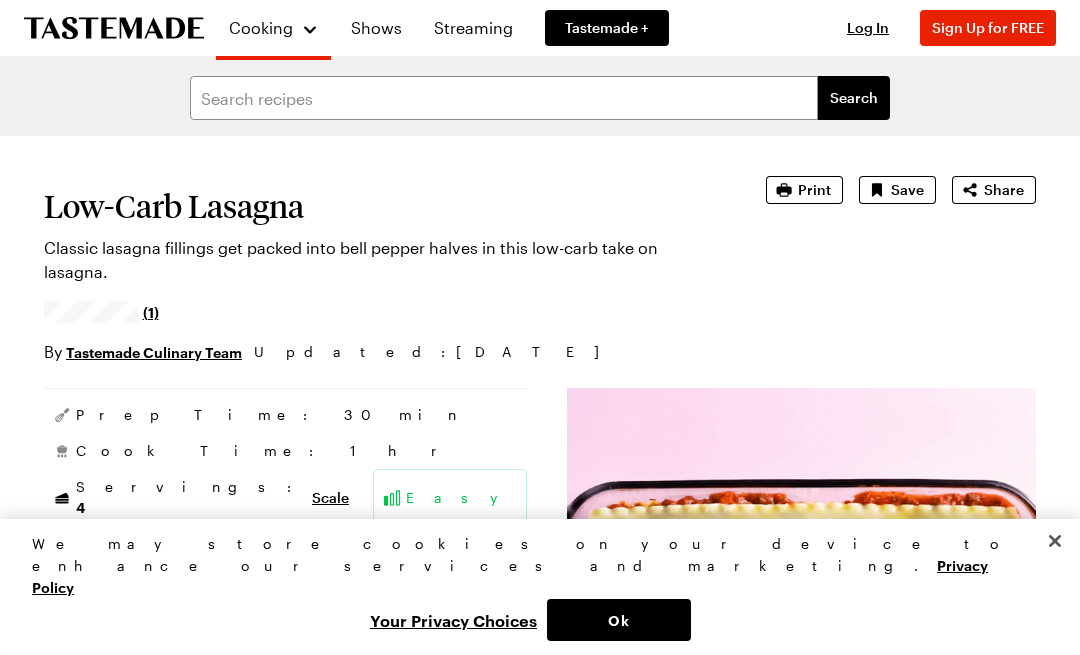 scroll, scrollTop: 0, scrollLeft: 0, axis: both 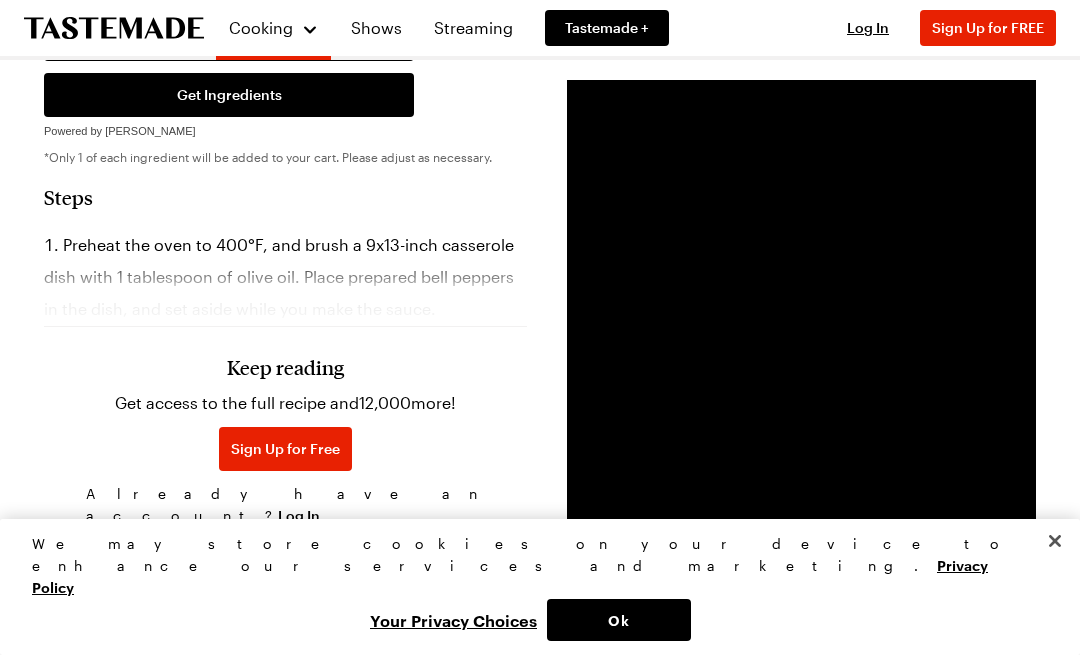click on "Keep reading Get access to the full recipe and  12,000  more! Sign Up for Free Already have an account?  Log In" at bounding box center (285, 395) 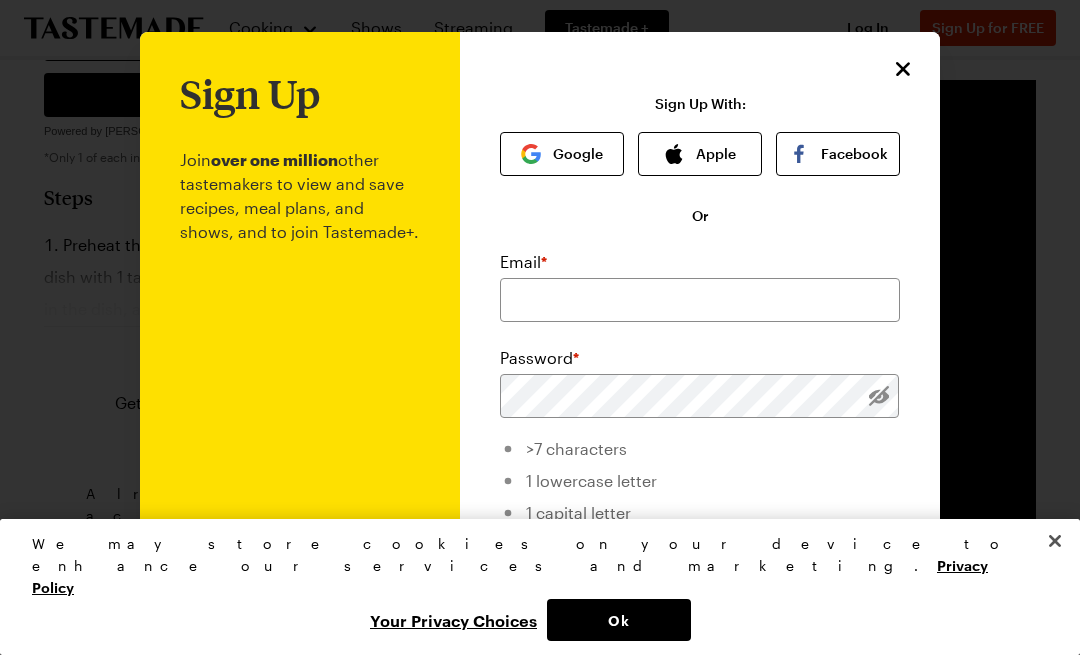 click 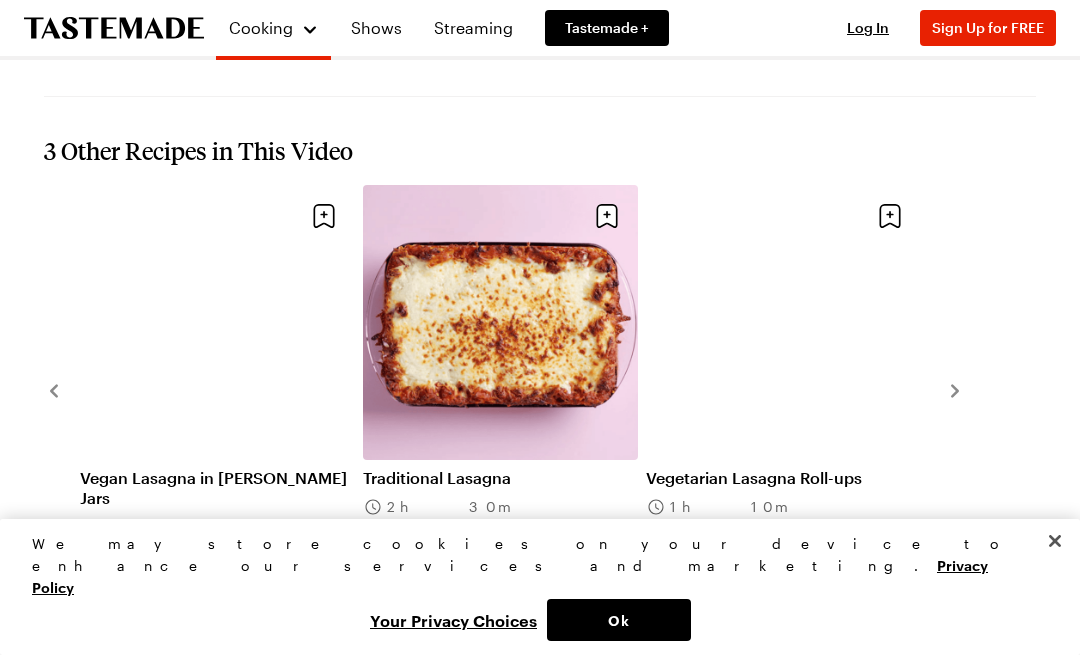 scroll, scrollTop: 2490, scrollLeft: 0, axis: vertical 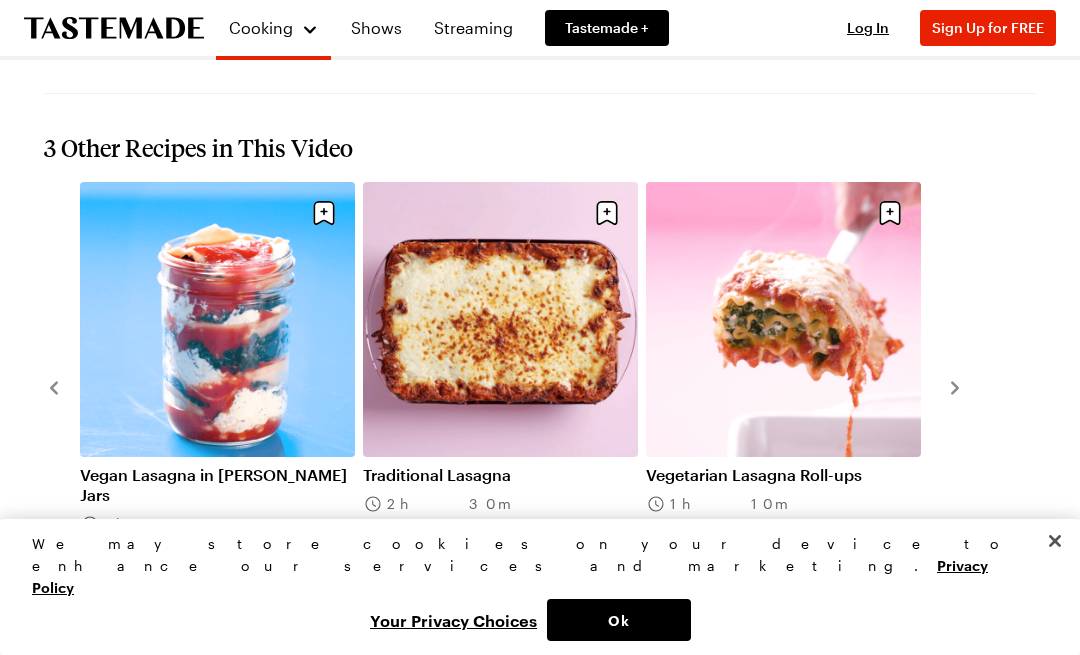 click on "Vegan Lasagna in [PERSON_NAME] Jars 1h 5m Traditional Lasagna 2h 30m Vegetarian Lasagna Roll-ups 1h 10m" at bounding box center [540, 386] 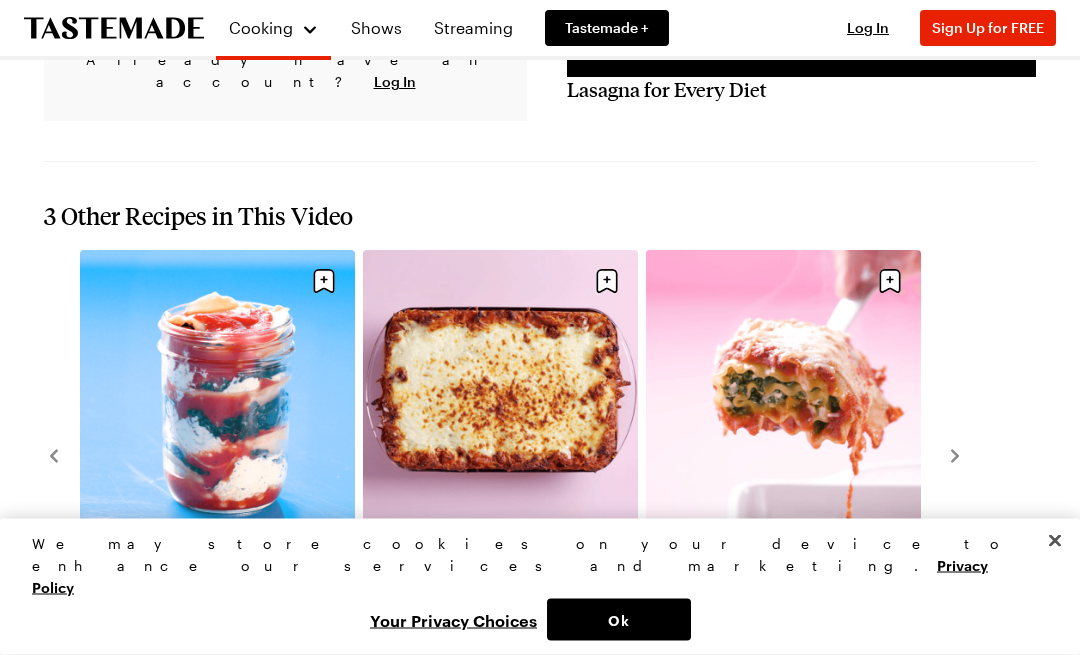 scroll, scrollTop: 2421, scrollLeft: 0, axis: vertical 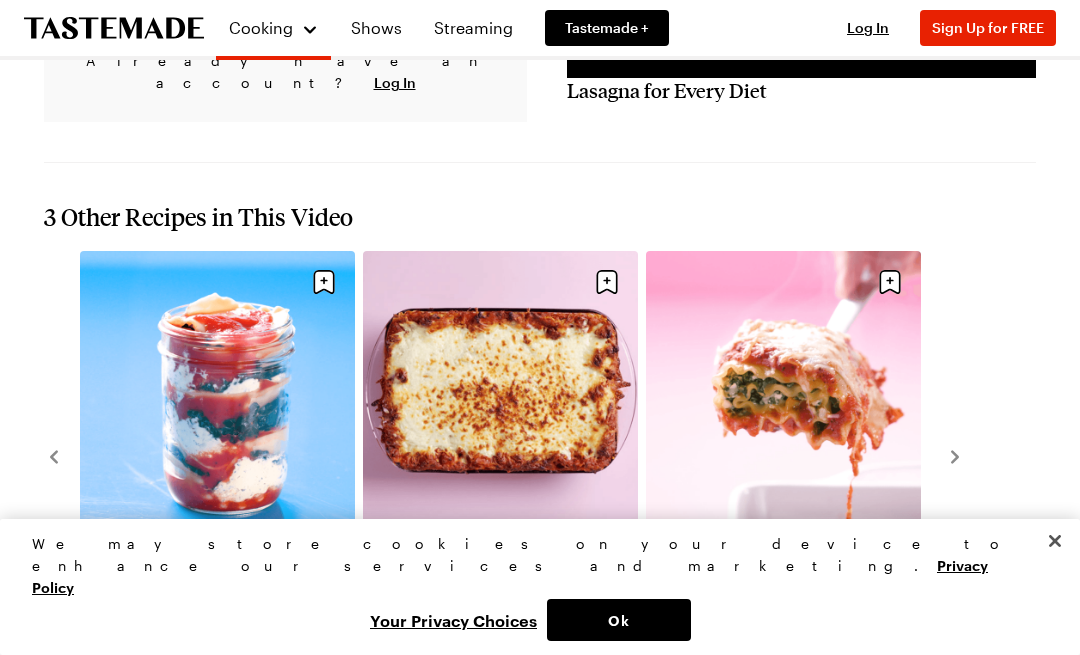 click on "Vegan Lasagna in [PERSON_NAME] Jars 1h 5m Traditional Lasagna 2h 30m Vegetarian Lasagna Roll-ups 1h 10m" at bounding box center [540, 455] 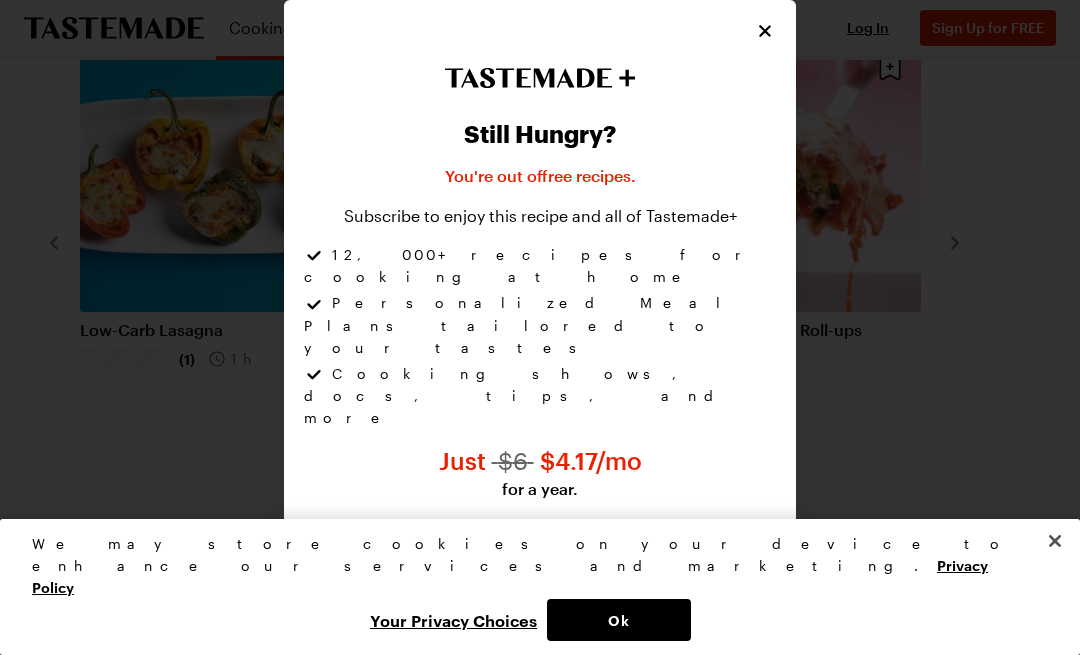 scroll, scrollTop: 0, scrollLeft: 0, axis: both 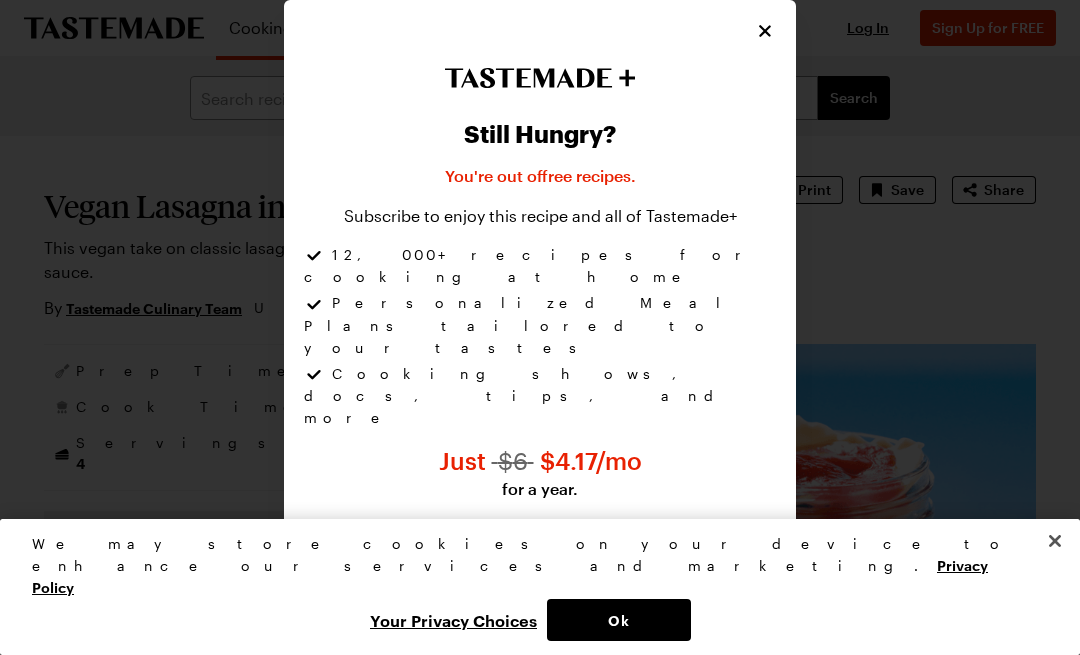 click at bounding box center [765, 31] 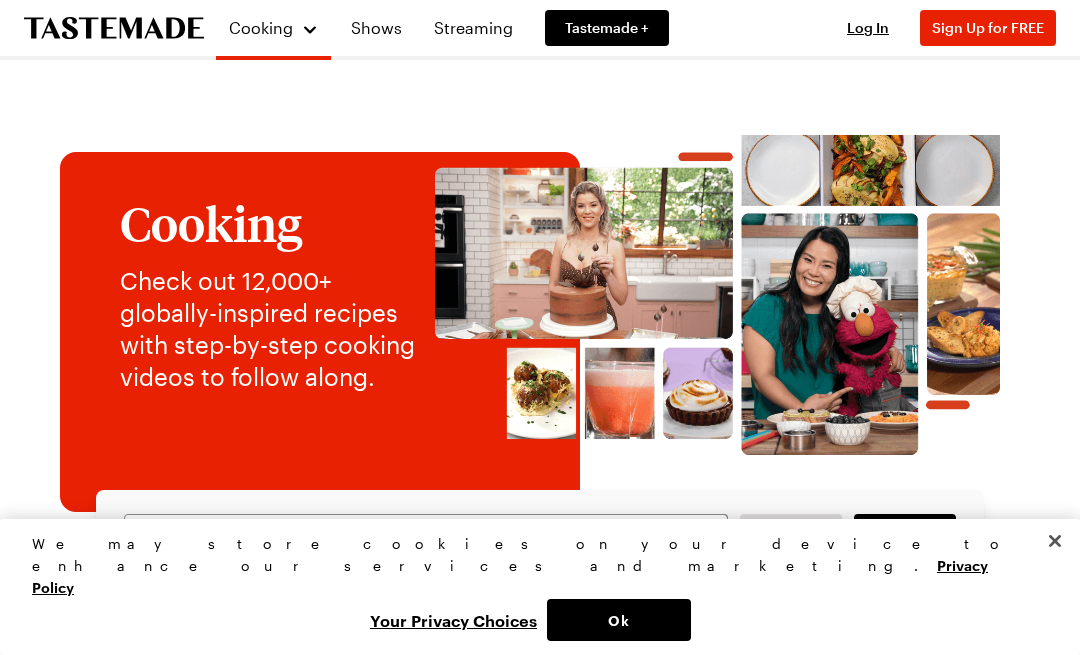 click on "Cooking Check out 12,000+ globally-inspired recipes with step-by-step cooking videos to follow along. Filters Search Search View All Recipes It's a HOT GRILL SUMMER 🔥 Gooey Mac & Cheese Burger 1h 0m Wood Smoked Beef Short Ribs with Red Wine Vinegar Glaze and Pickled Onions 3h 20m “Miami-Style” Baked Beans 1h 15m Key Lime Salted Caramel Ice Cream Cones 30 mins Sweet Pepper Panzanella Salad with Tomatoes, Basil, Capers & Anchovies 40 mins Grilled Squid Salad with Fennel, Tomatoes, Olives and Lemon 40 mins Grilled Pork Chops With Spicy Grilled Peaches (2) 30 mins Zesty Grilled Caesar Salad 27 mins View All Recipes Make These Tonight View full content for Grill Week Eats Grill Week Eats Grill Week Eats View full content for Weeknight Favorites Weeknight Favorites Explore Recipes View full content for Recipes by [PERSON_NAME] Recipes by [PERSON_NAME] Recipes by [PERSON_NAME] View full content for Pasta Picks Pasta Picks Explore Recipes View full content for Veggie-Forward Flavors Veggie-Forward Flavors" at bounding box center (540, 1915) 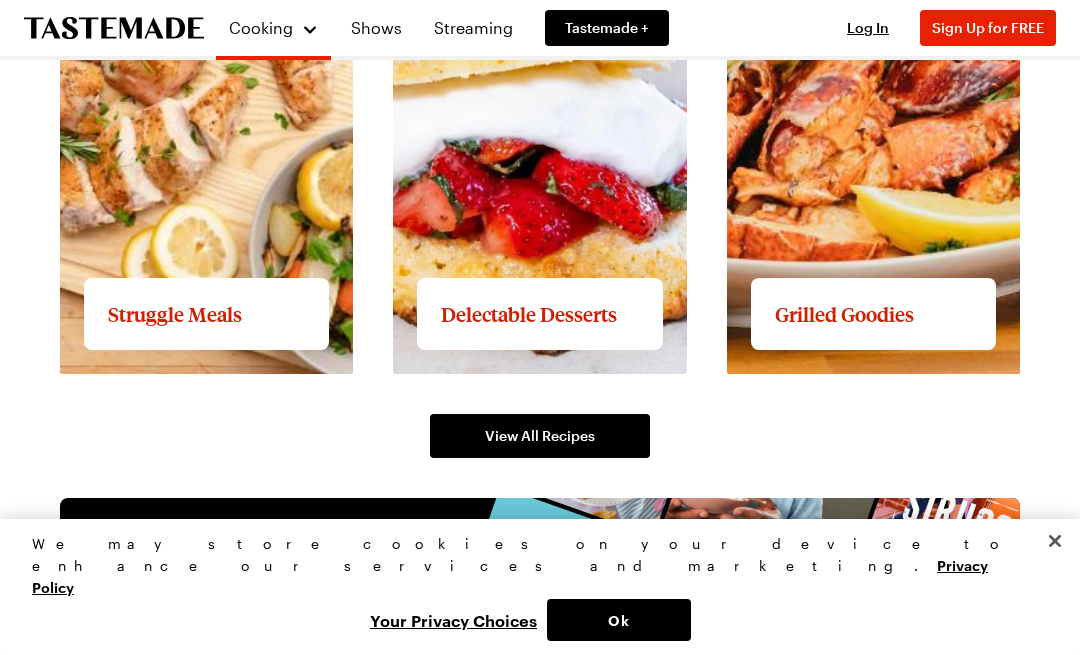 scroll, scrollTop: 2781, scrollLeft: 0, axis: vertical 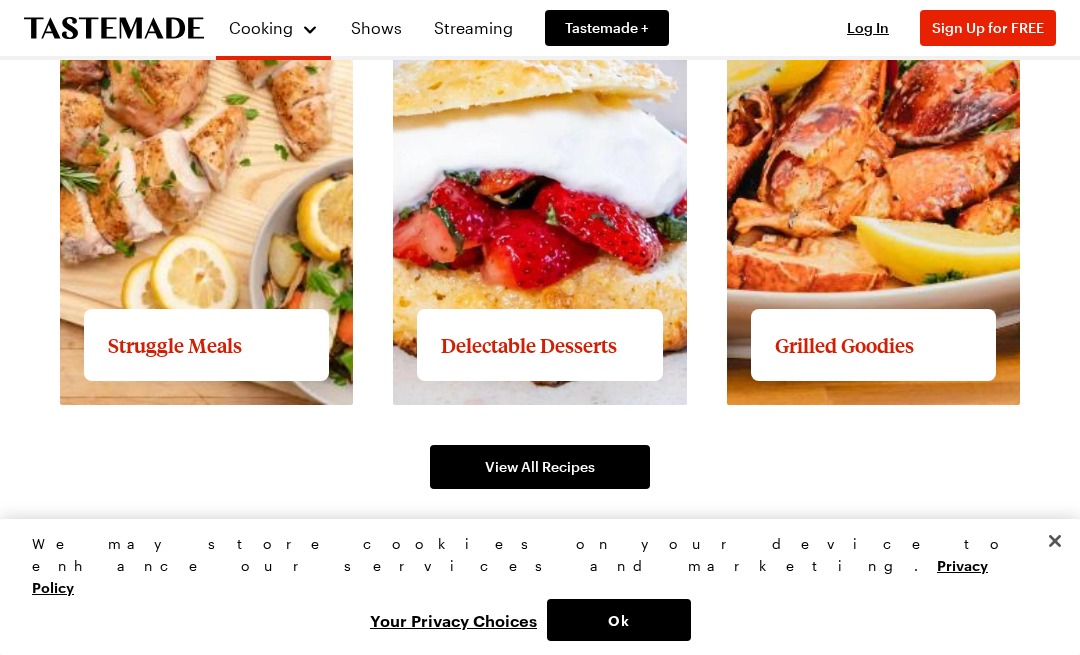 click on "View full content for Struggle Meals" at bounding box center [195, -84] 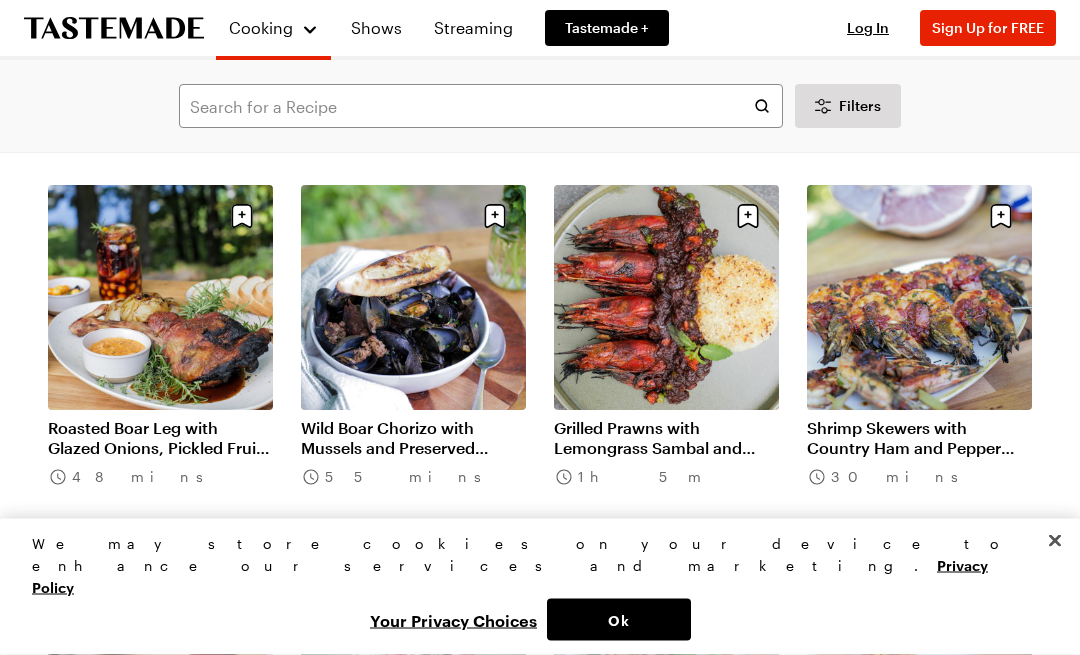 scroll, scrollTop: 0, scrollLeft: 0, axis: both 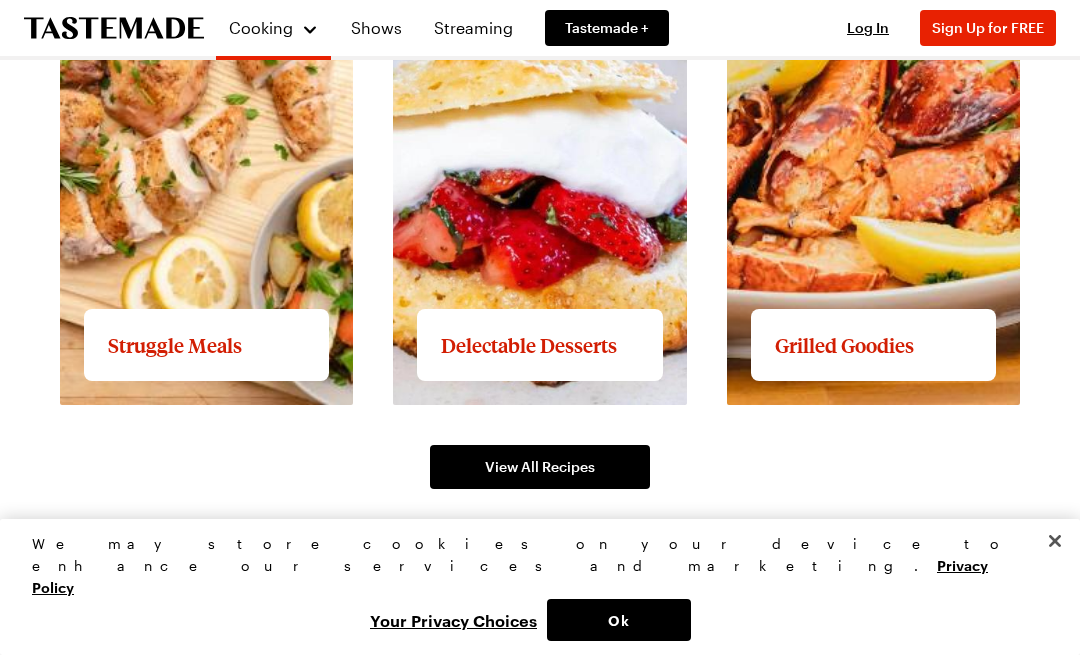 click on "View full content for Struggle Meals" at bounding box center (195, -84) 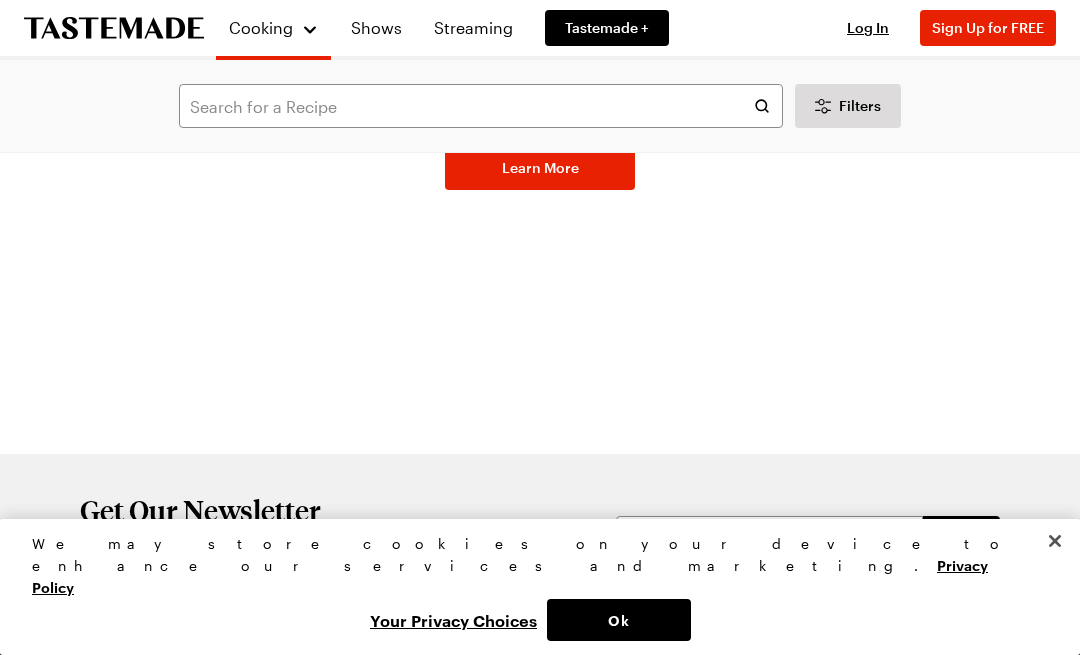 scroll, scrollTop: 0, scrollLeft: 0, axis: both 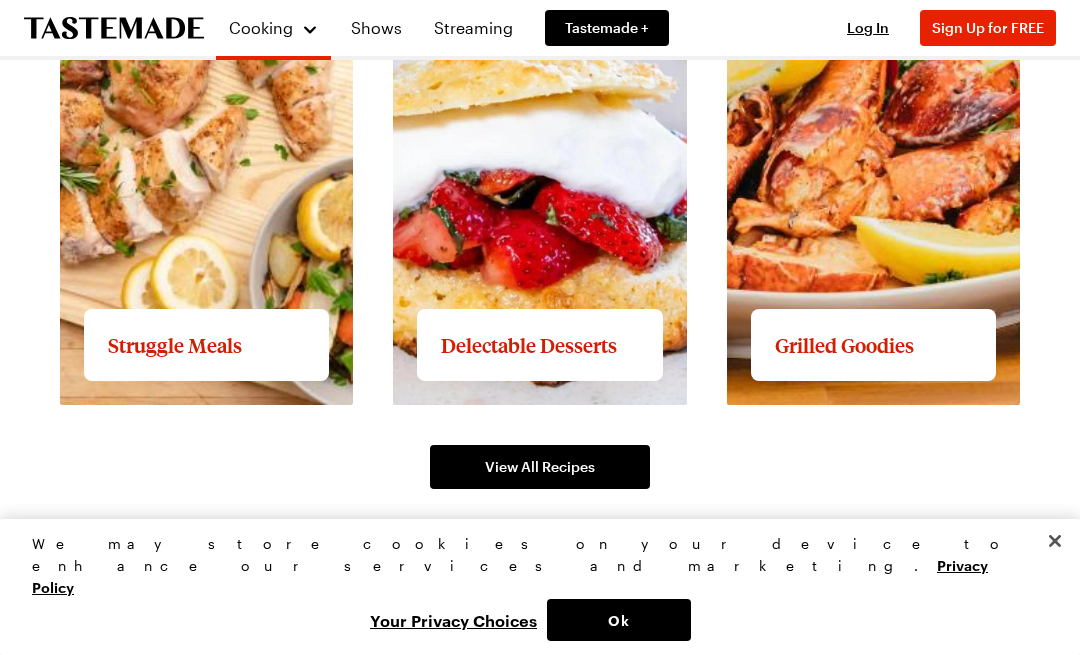 click on "View full content for Struggle Meals" at bounding box center [195, -84] 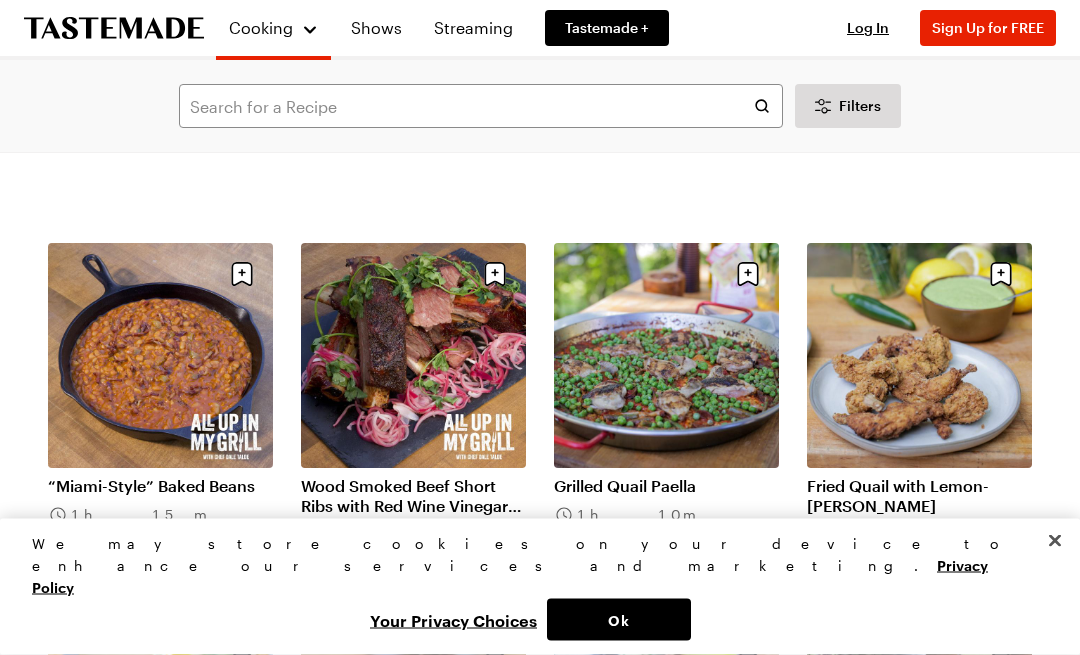 scroll, scrollTop: 1747, scrollLeft: 0, axis: vertical 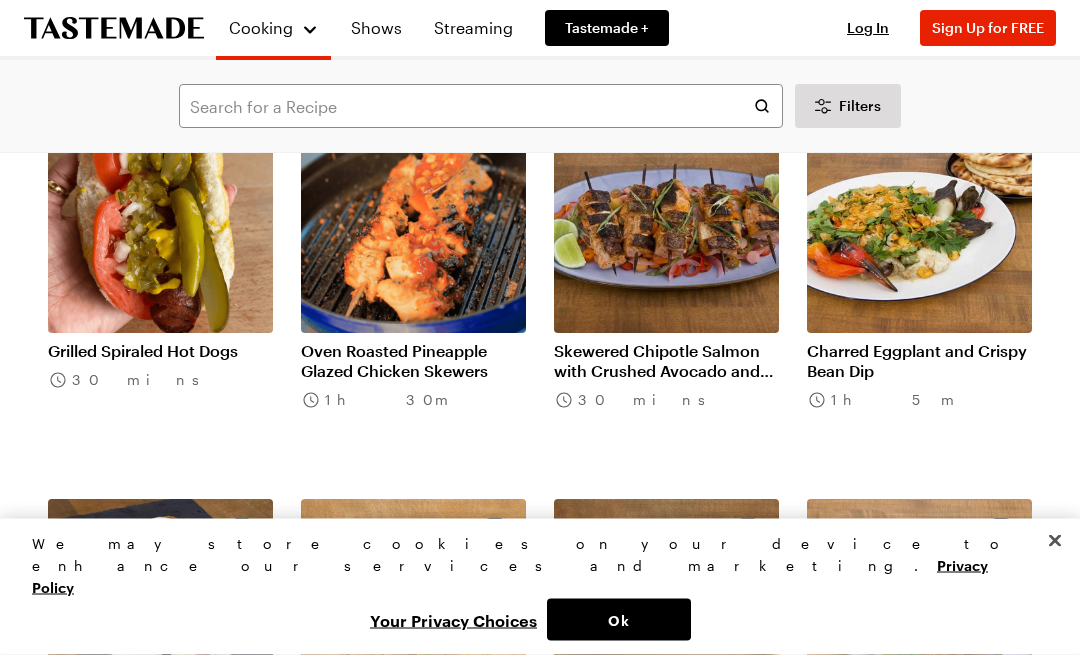 click on "Filters Search All Recipes  ( 12,884 ) Newest Load More Roasted Boar Leg with Glazed Onions, Pickled Fruit and Mustard Sauce 48 mins Wild Boar Chorizo with Mussels and Preserved Lemon 55 mins Grilled Prawns with Lemongrass Sambal and Battle Rice 1h 5m Shrimp Skewers with Country Ham and Pepper Jelly 30 mins Elk Tostadas with Grilled Pears, Avocado and Salsa Macha 1h 5m Elk Chops with Colcannon, Tarragon Emulsion and [PERSON_NAME] Charcoal 1h 55m Grilled White Pizza with Clams 50 mins Grilled Clams Casino with Pancetta and Breadcrumbs 1h 10m Flat Iron Steak with Mexican Grilled Corn 35 mins Ribeye Steaks with Vegemite Butter 25 mins Grilled Wild Mushroom Salad with [PERSON_NAME] Vinaigrette 40 mins Cavatelli with Golden Chanterelles, Thyme and Colatura di Alici 1h 20m Gooey Mac & Cheese Burger 1h 0m The [PERSON_NAME] 55 mins Key Lime Salted Caramel Ice Cream Cones 30 mins Sweet & Smokey St. Louis Pork Ribs in Bacon Guava BBQ Sauce 3h 0m “Miami-Style” Baked Beans 1h 15m 3h 20m Grilled Quail Paella 1h 10m 45 mins" at bounding box center (540, -101) 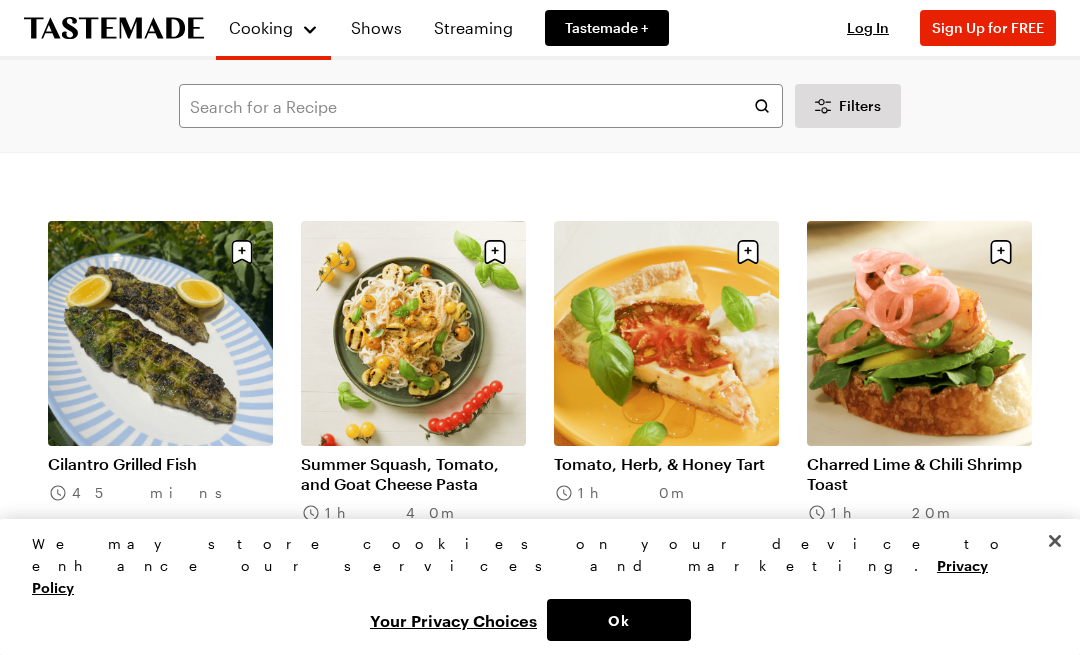 scroll, scrollTop: 3991, scrollLeft: 0, axis: vertical 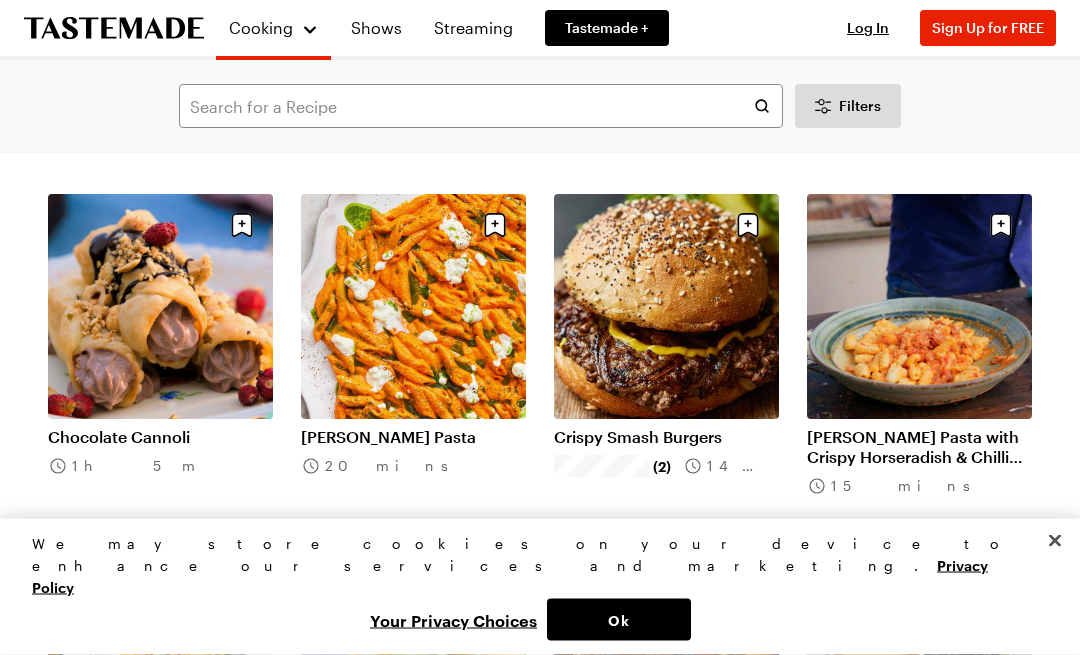 click on "Crispy Smash Burgers" at bounding box center [666, 438] 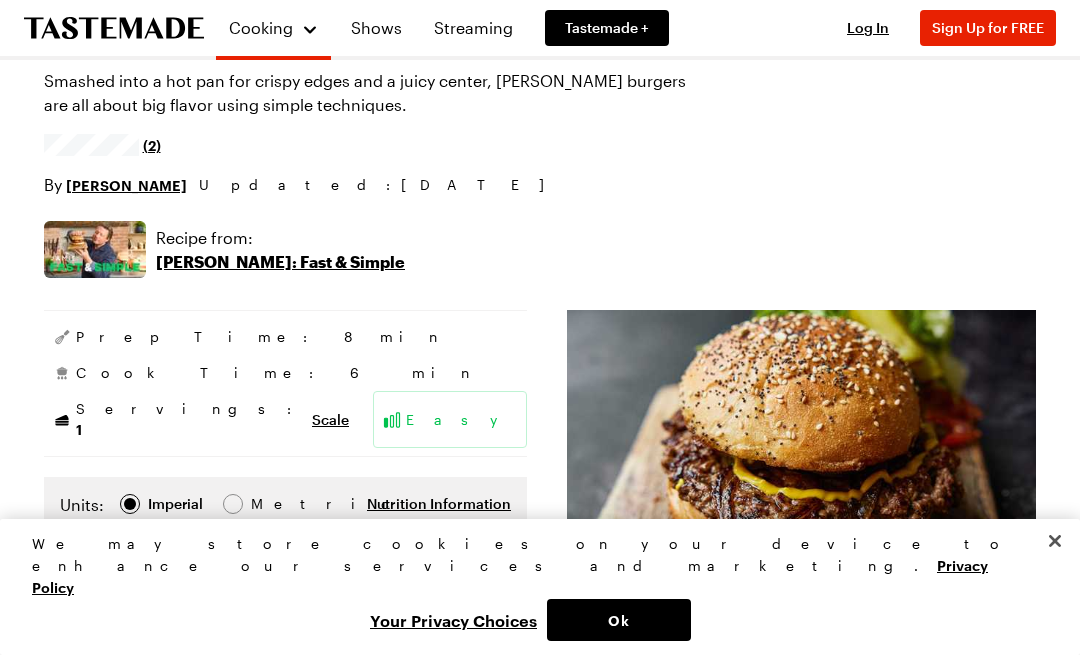 scroll, scrollTop: 179, scrollLeft: 0, axis: vertical 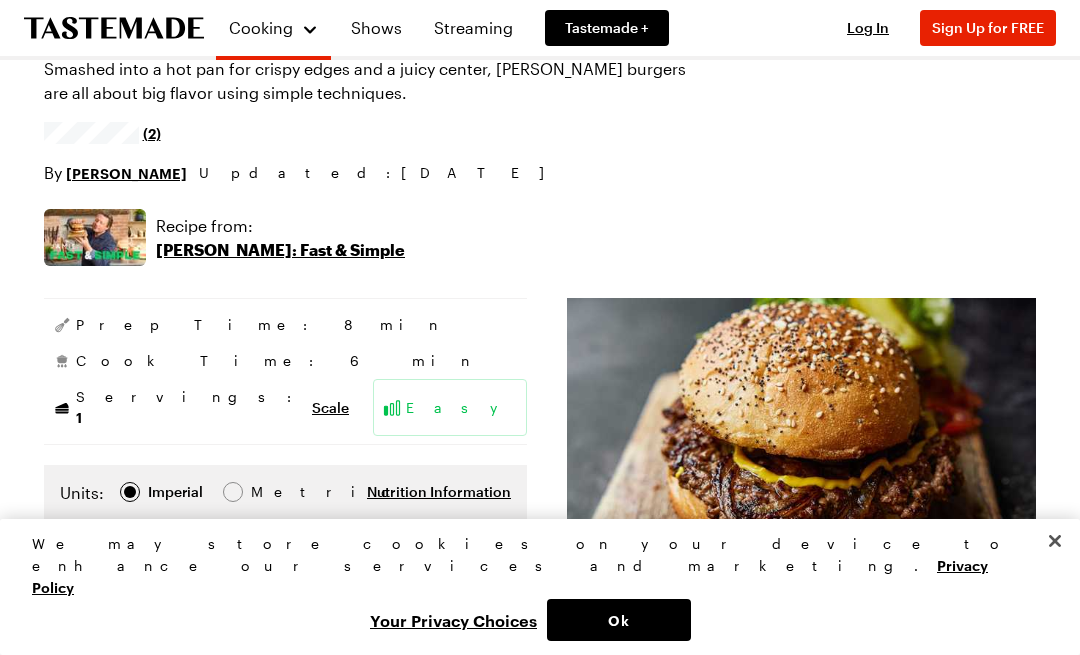 click at bounding box center [801, 430] 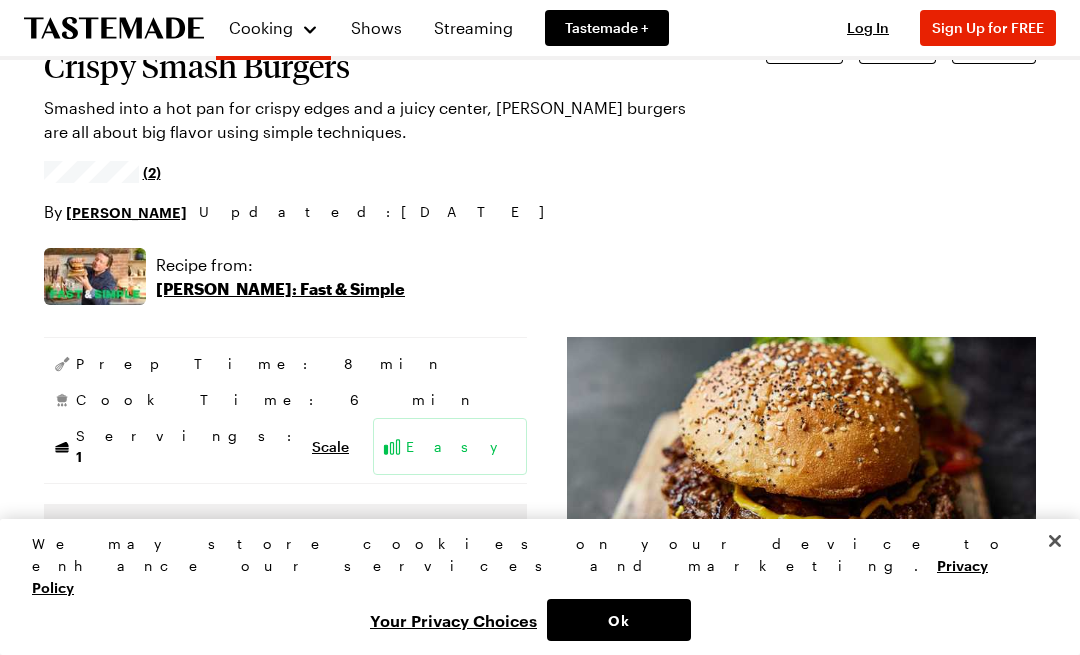 scroll, scrollTop: 138, scrollLeft: 0, axis: vertical 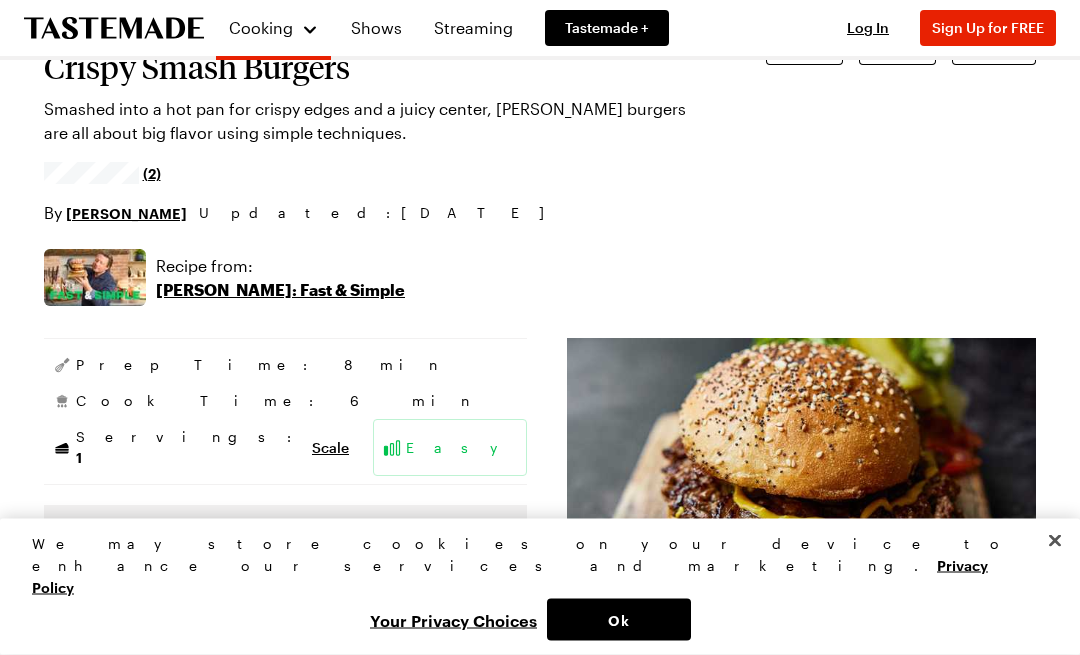 click on "[PERSON_NAME]: Fast & Simple" at bounding box center (280, 291) 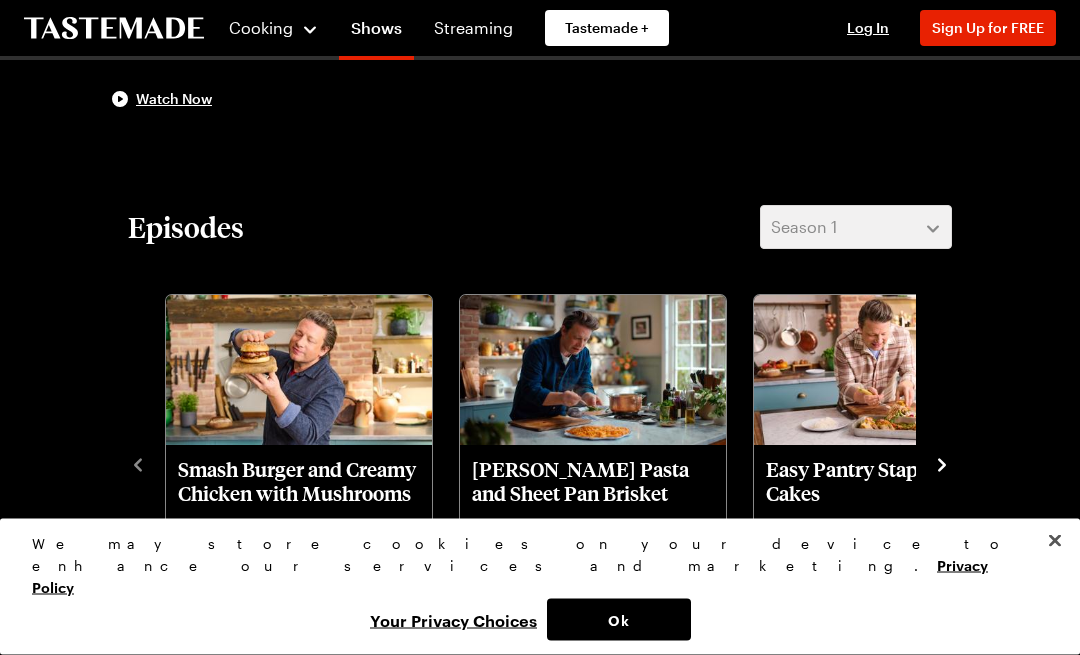 scroll, scrollTop: 355, scrollLeft: 0, axis: vertical 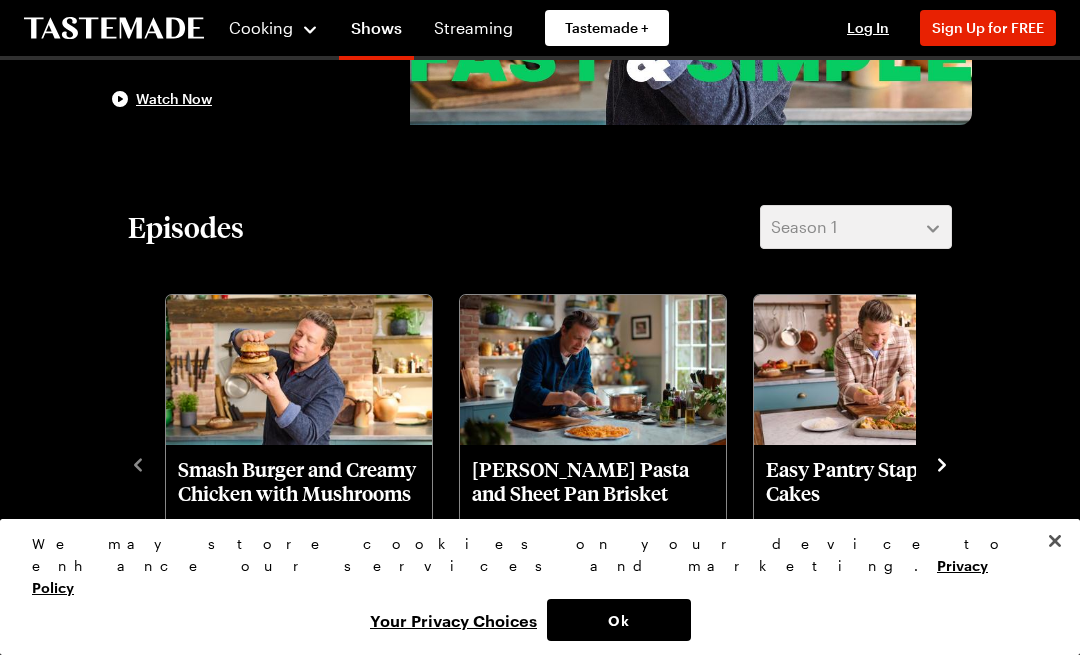 click at bounding box center (299, 370) 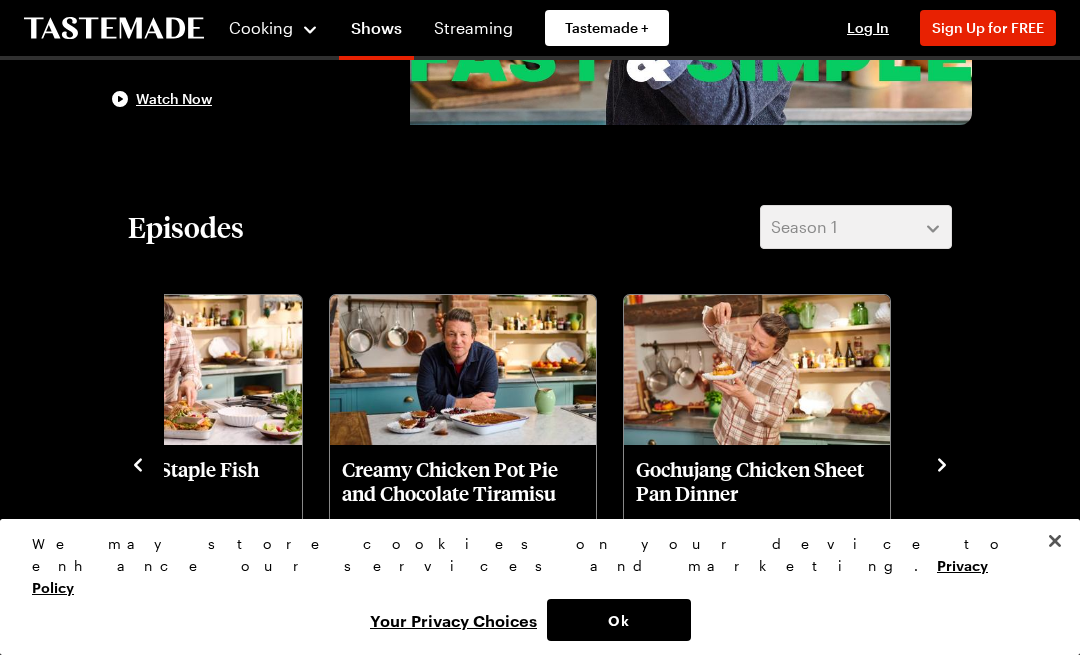click on "[PERSON_NAME] a speedy midweek chicken sheet pan dinner and upgrades stuffed salmon filets." at bounding box center (757, 591) 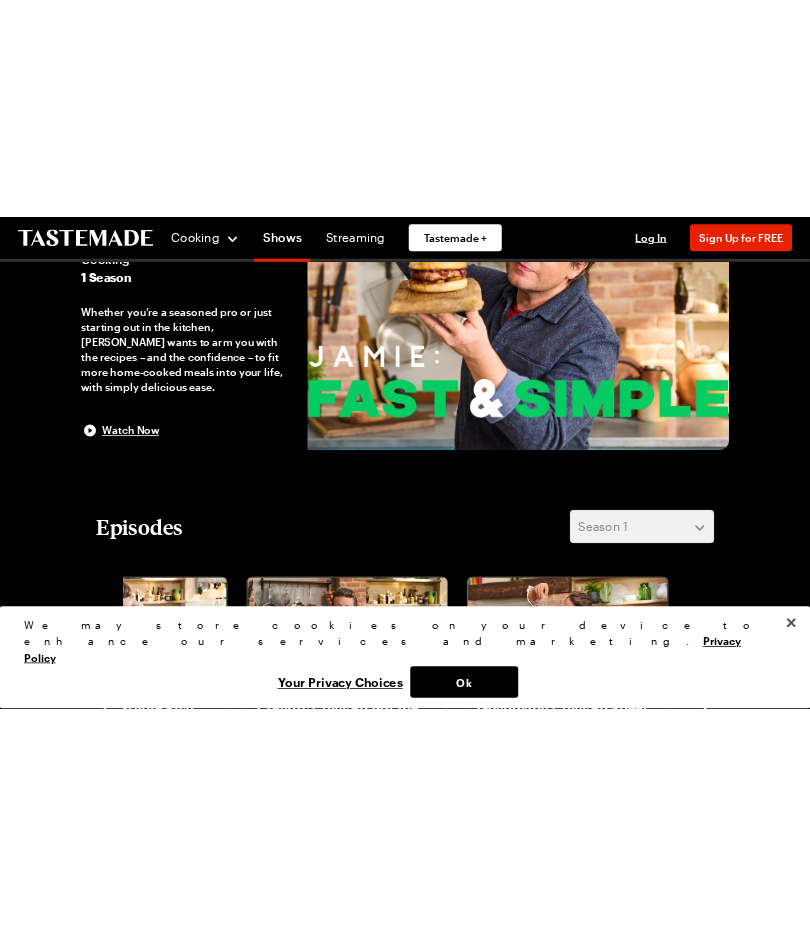 scroll, scrollTop: 0, scrollLeft: 0, axis: both 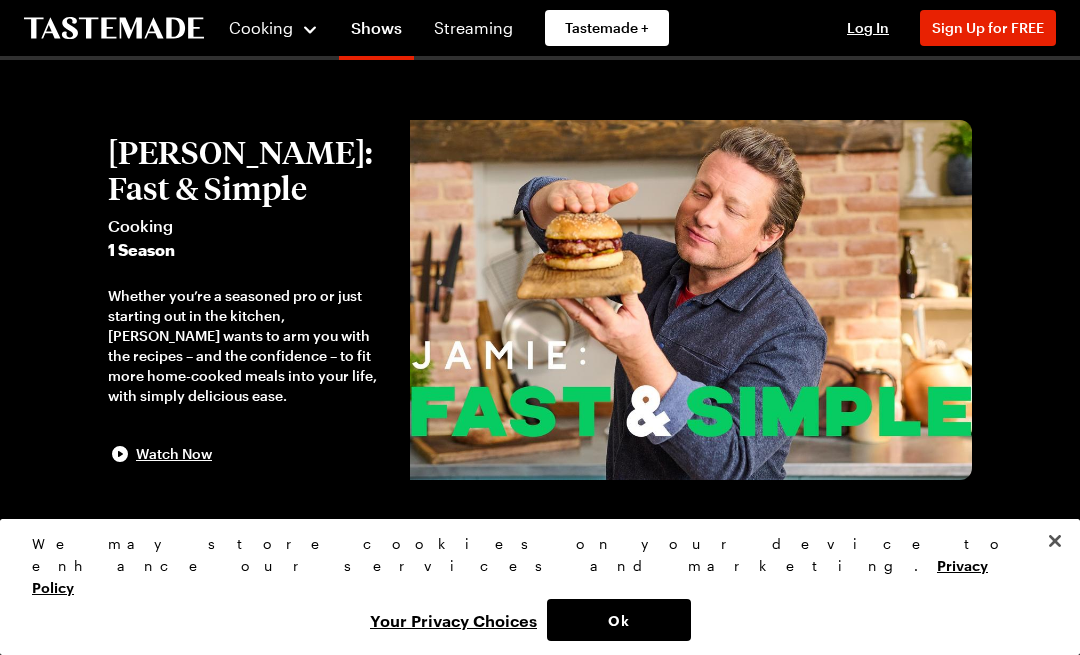 click on "Watch Now" at bounding box center [174, 454] 